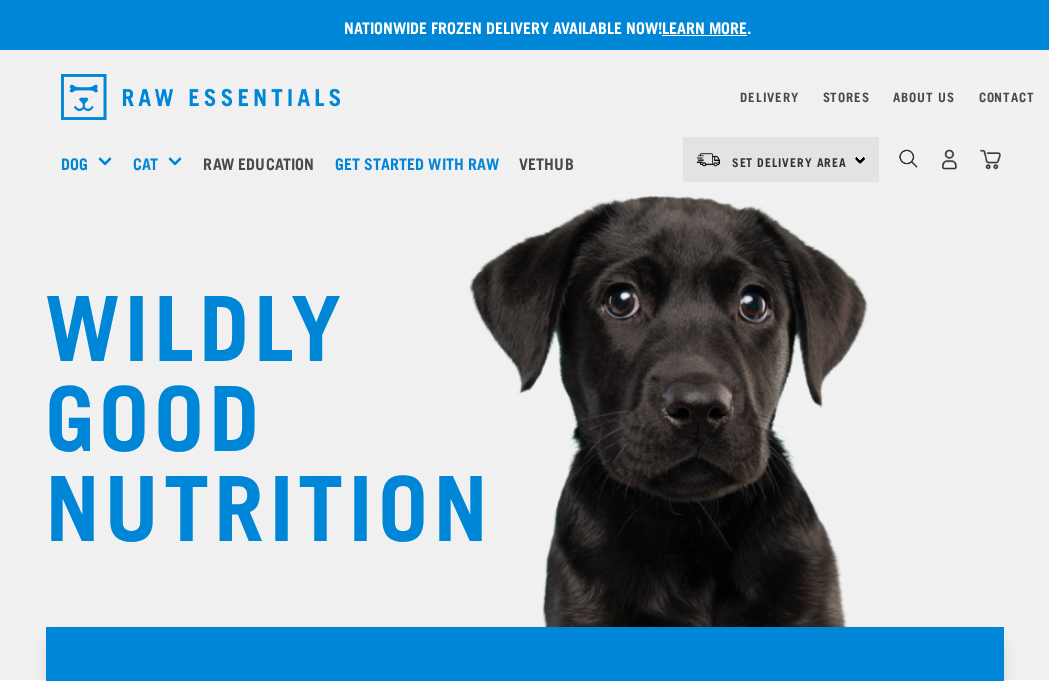 scroll, scrollTop: 3, scrollLeft: 0, axis: vertical 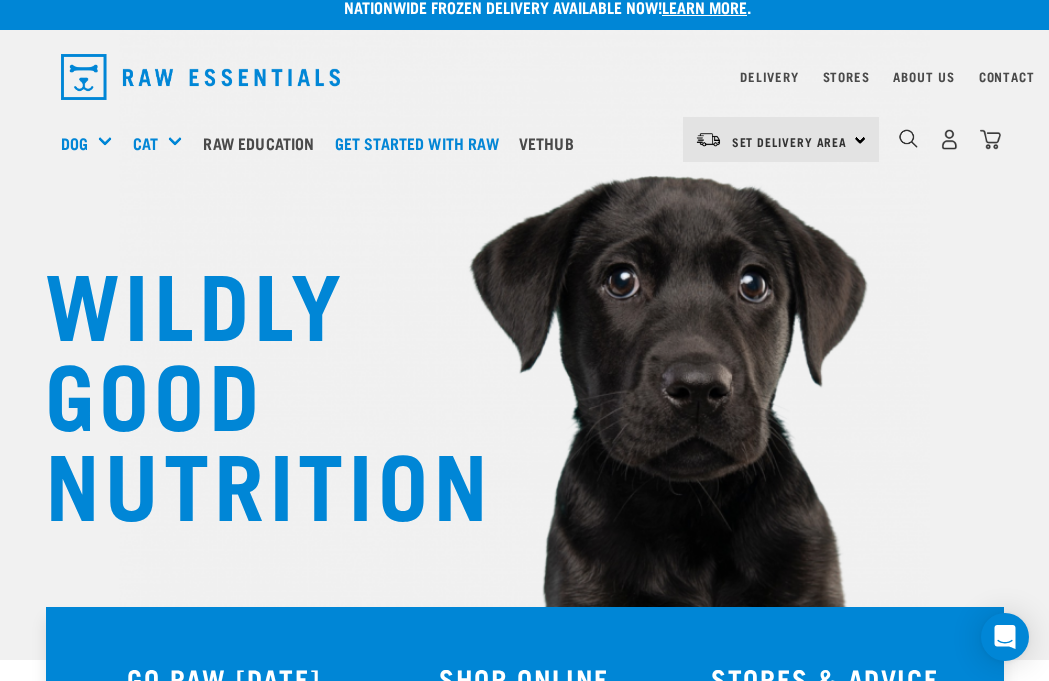 click on "Bulk Frozen" at bounding box center [0, 0] 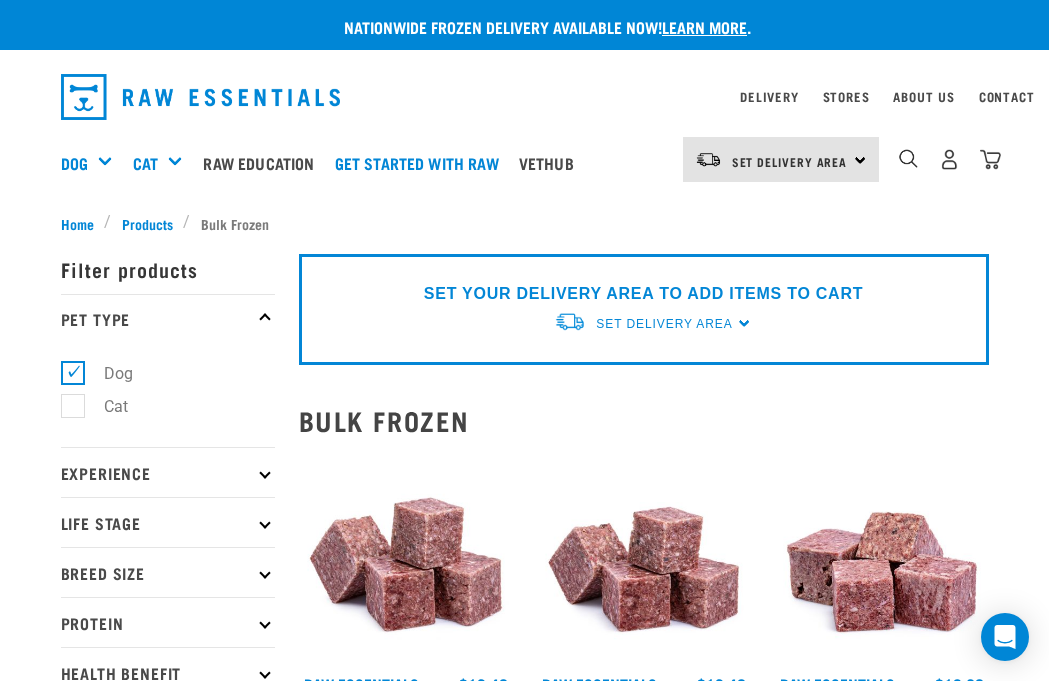 scroll, scrollTop: 2, scrollLeft: 0, axis: vertical 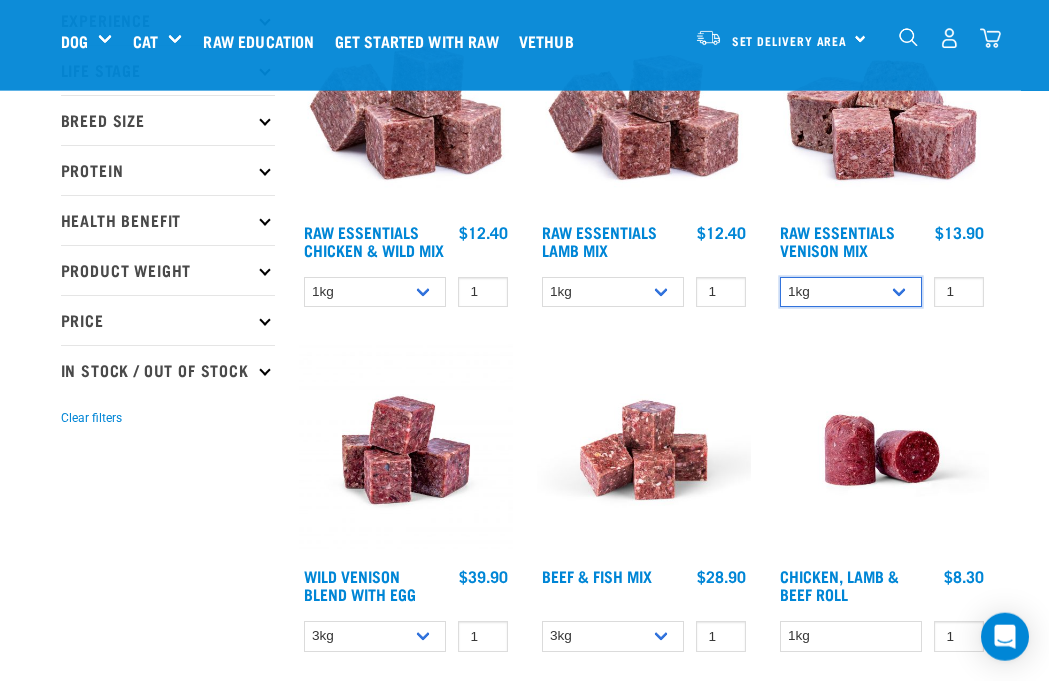 click on "1kg
3kg
Bulk (20kg)" at bounding box center [851, 292] 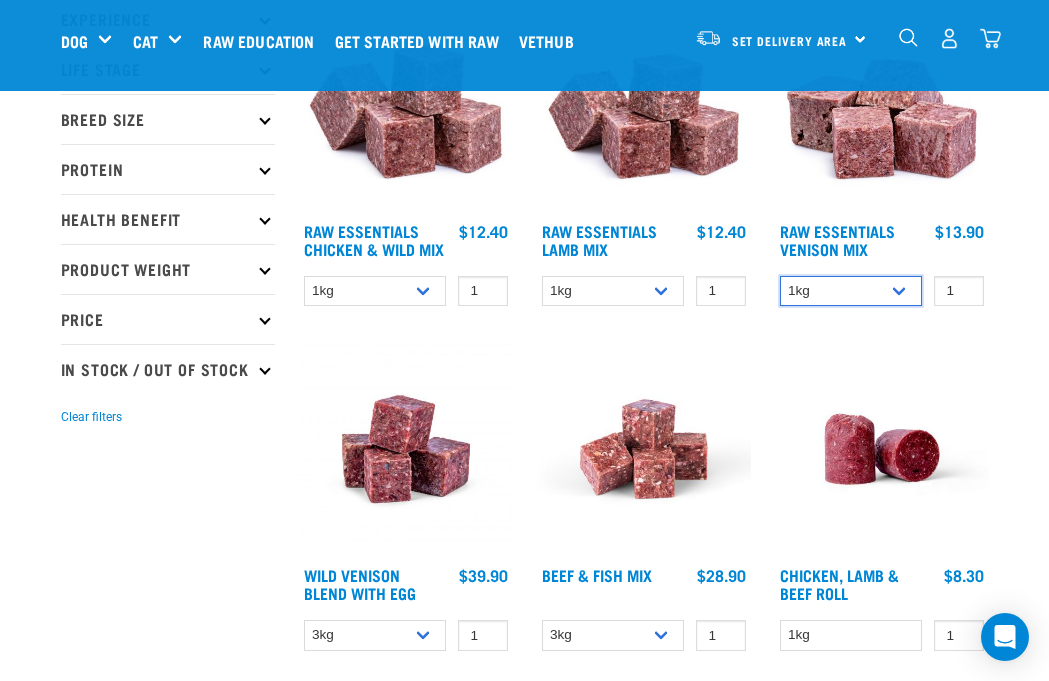 select on "712" 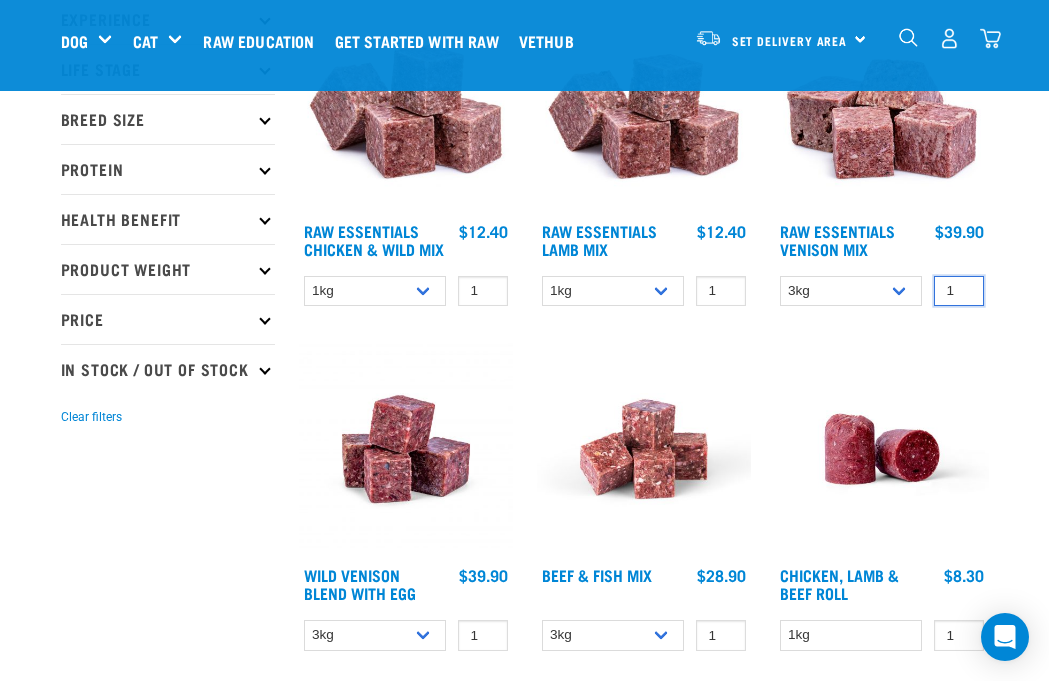 click on "1" at bounding box center (959, 291) 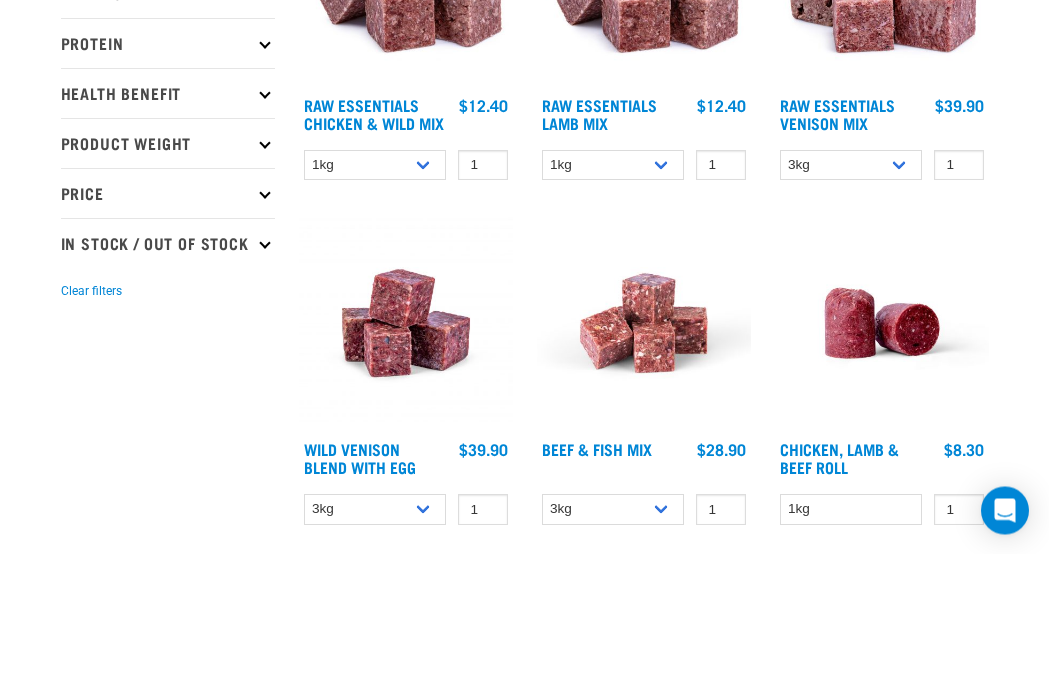 click at bounding box center [882, 450] 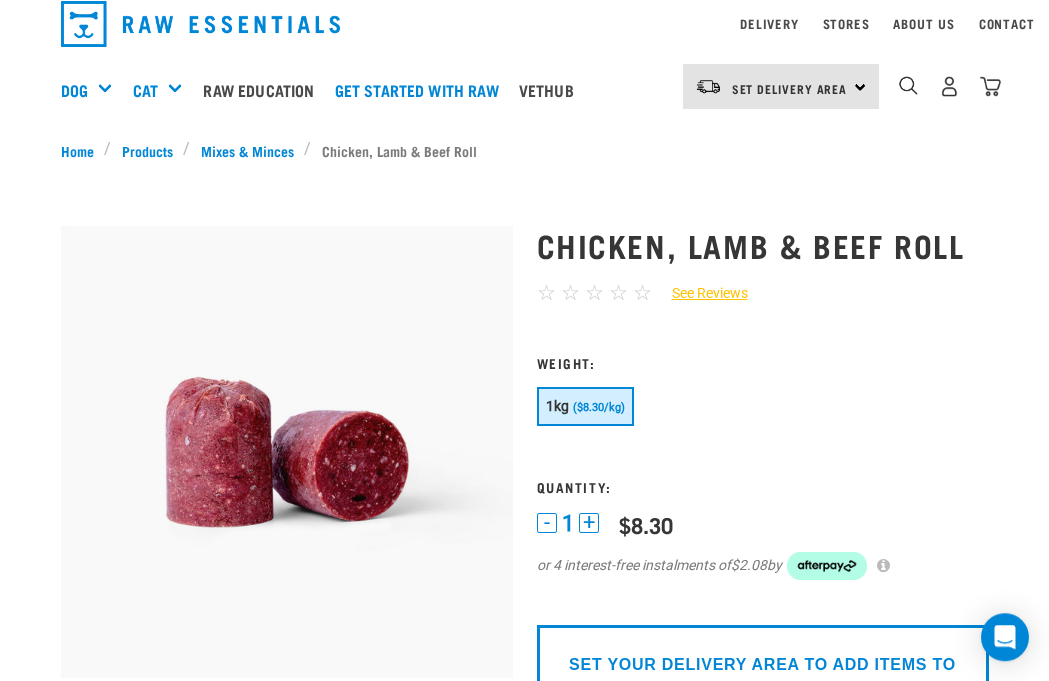 scroll, scrollTop: 0, scrollLeft: 0, axis: both 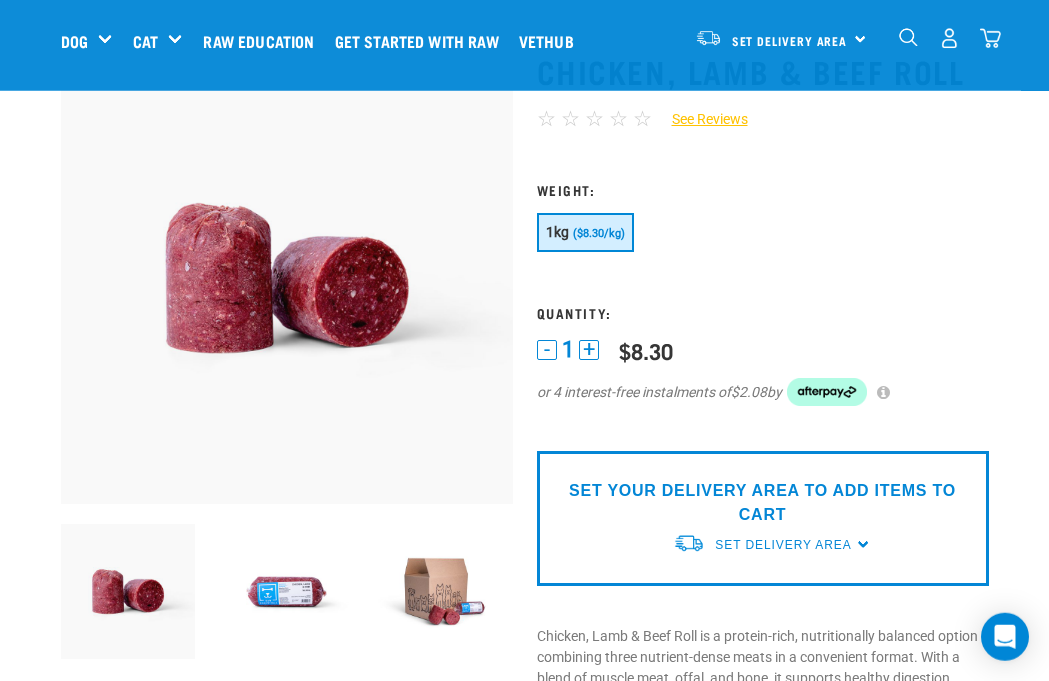 click on "Set Delivery Area" at bounding box center [783, 545] 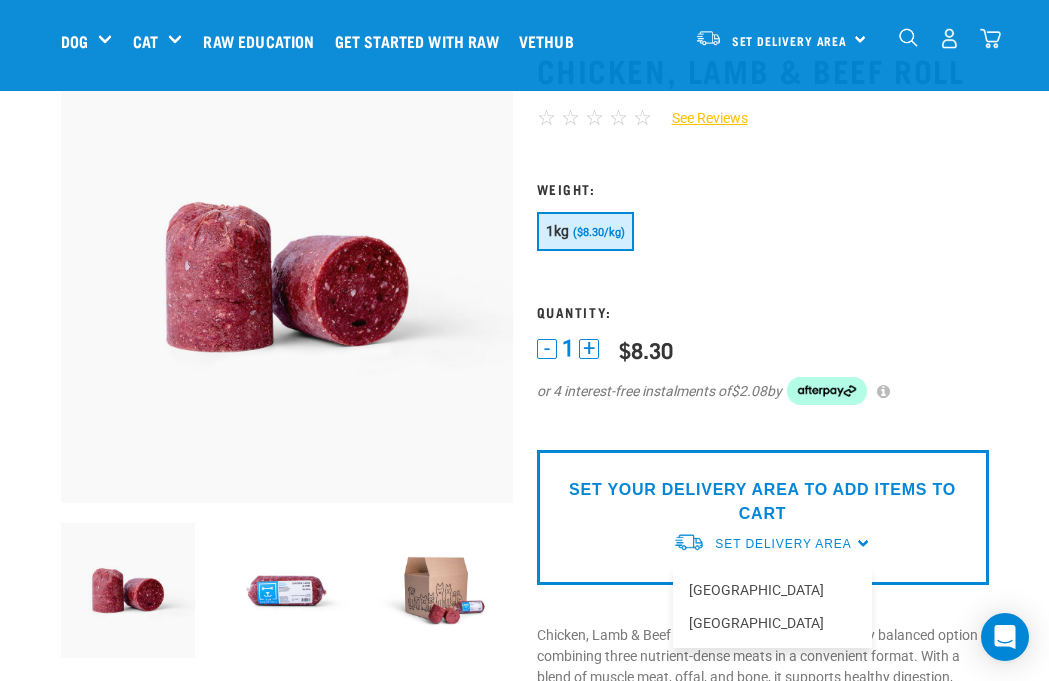 click on "[GEOGRAPHIC_DATA]" at bounding box center (772, 590) 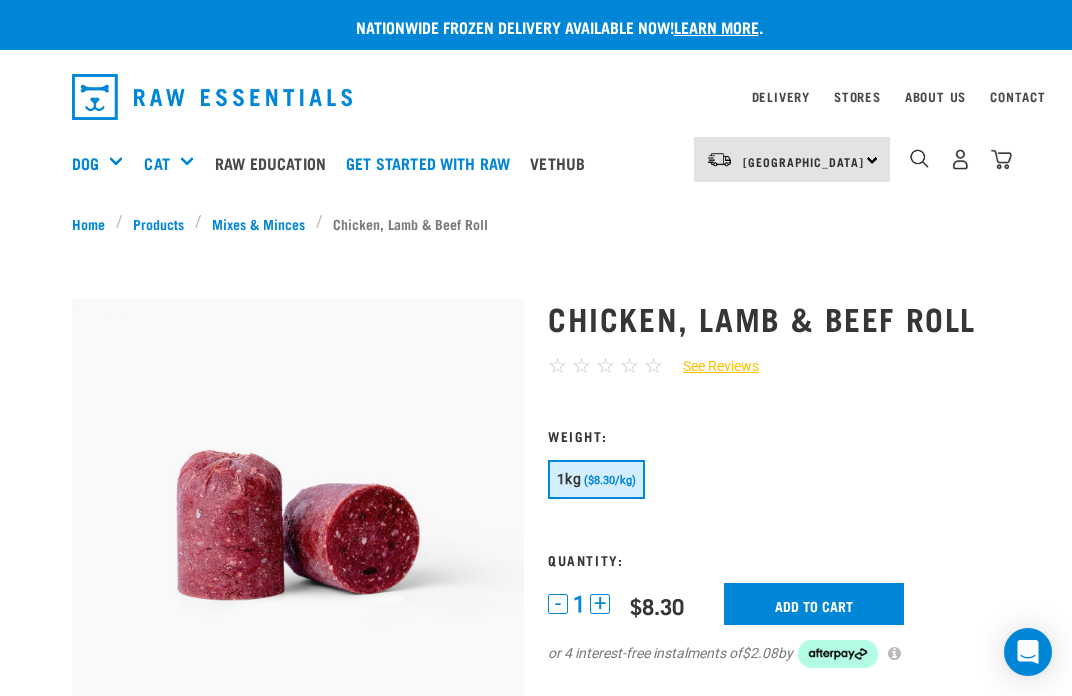 scroll, scrollTop: 5, scrollLeft: 0, axis: vertical 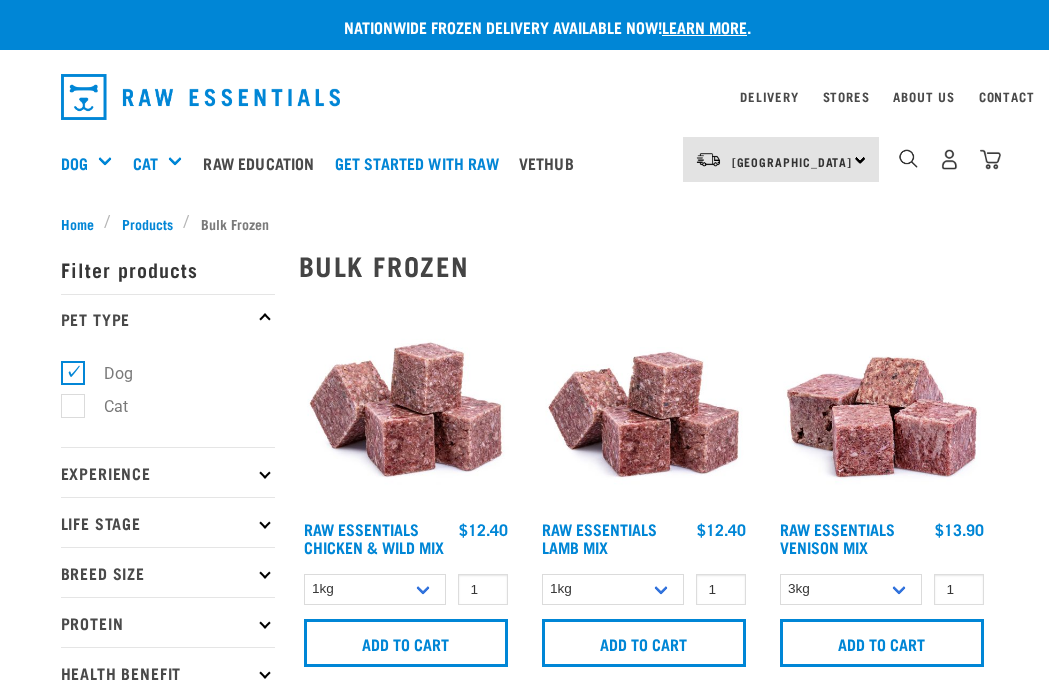 select on "712" 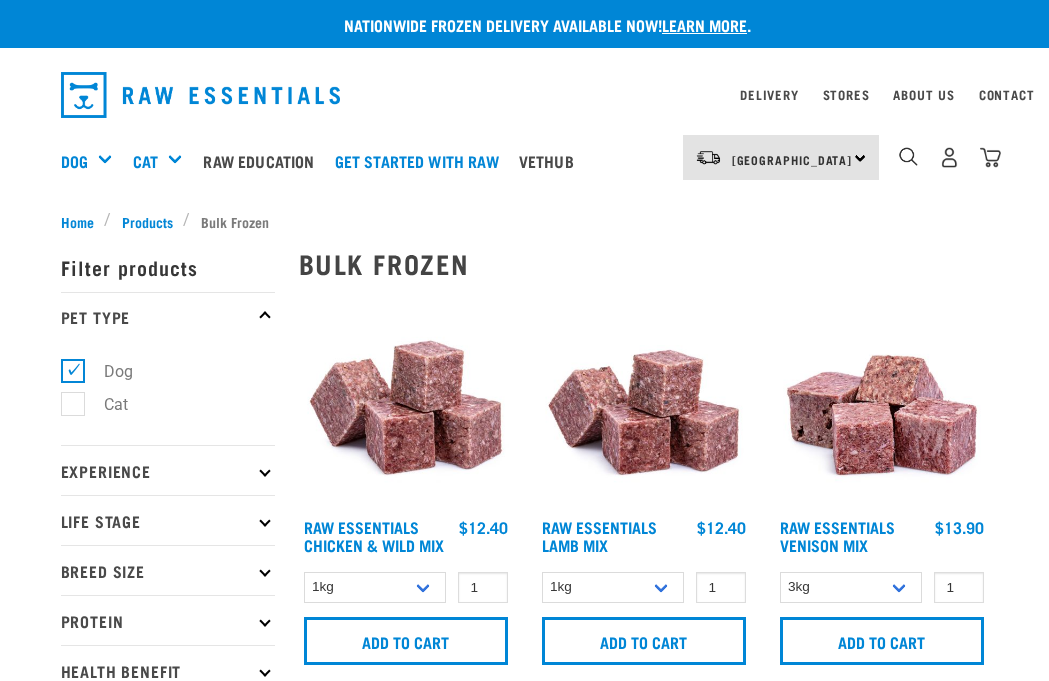 scroll, scrollTop: 0, scrollLeft: 0, axis: both 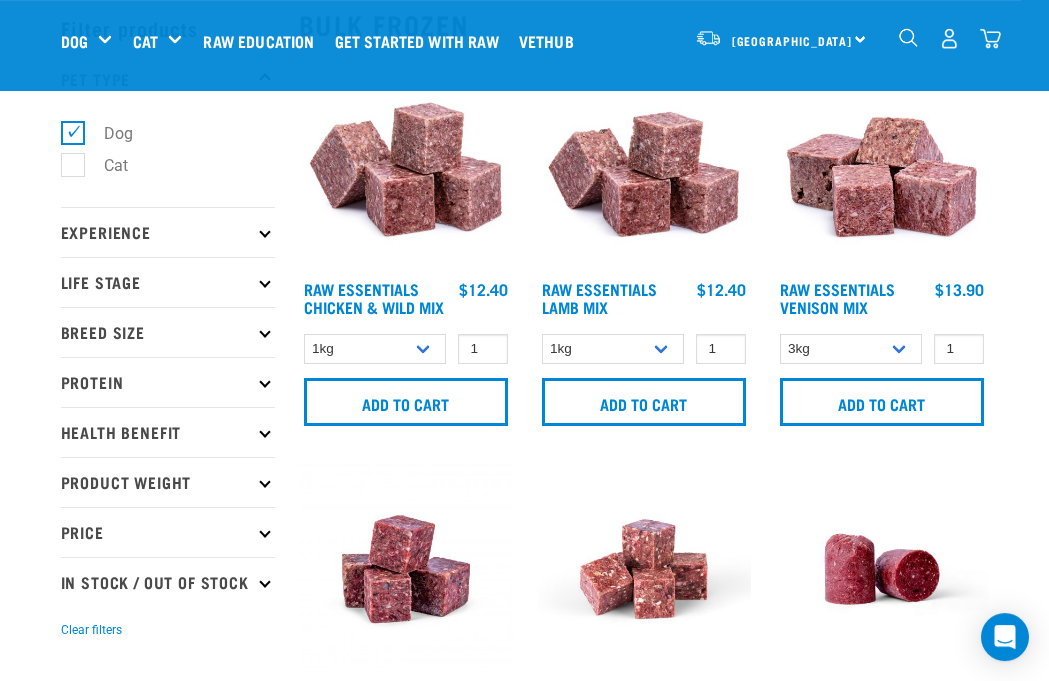 click on "Add to cart" at bounding box center (882, 402) 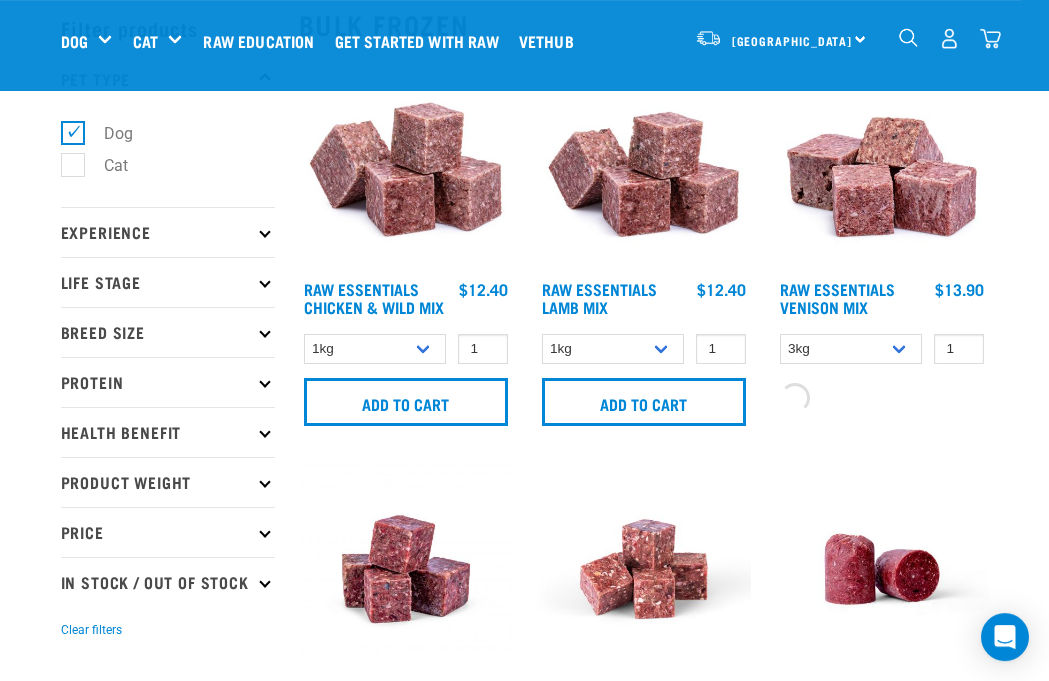 scroll, scrollTop: 88, scrollLeft: 0, axis: vertical 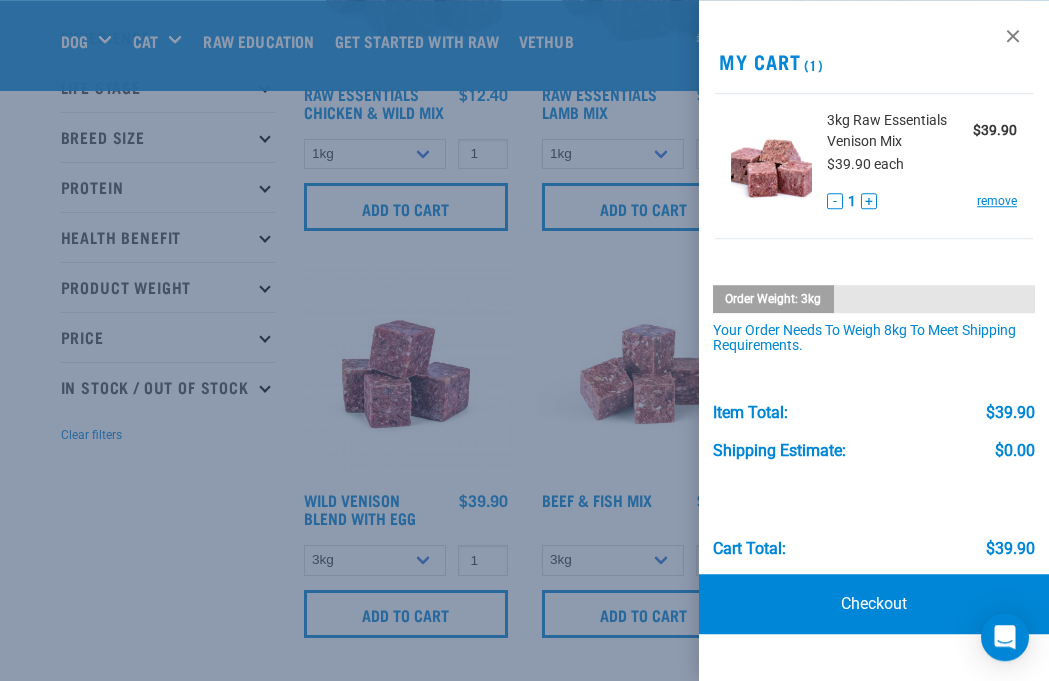 click at bounding box center (524, 340) 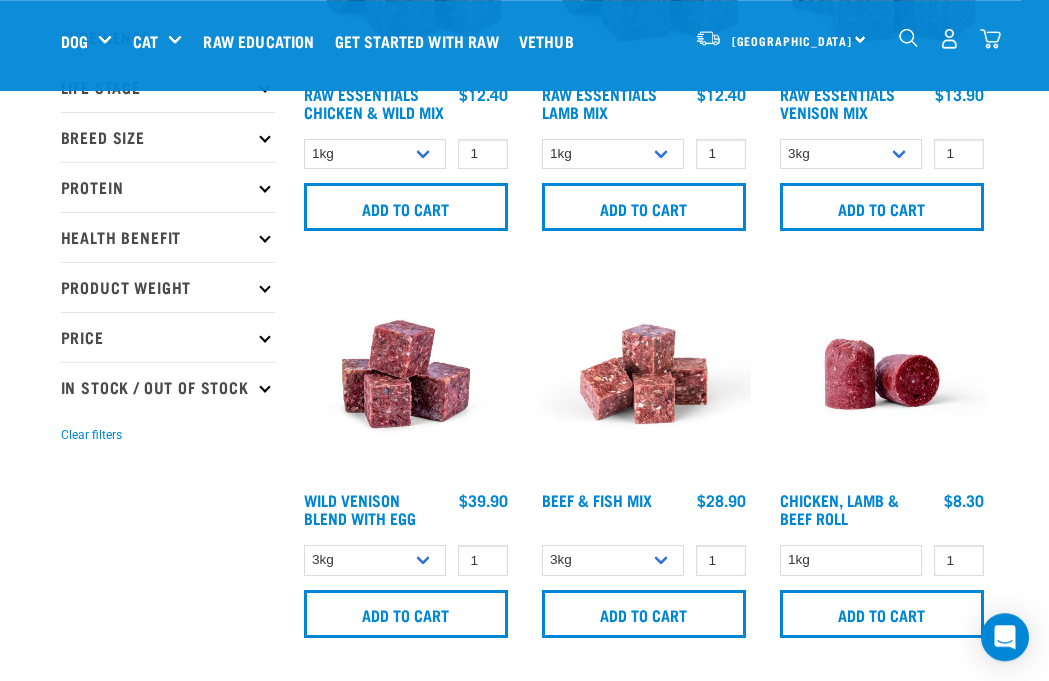 scroll, scrollTop: 283, scrollLeft: 0, axis: vertical 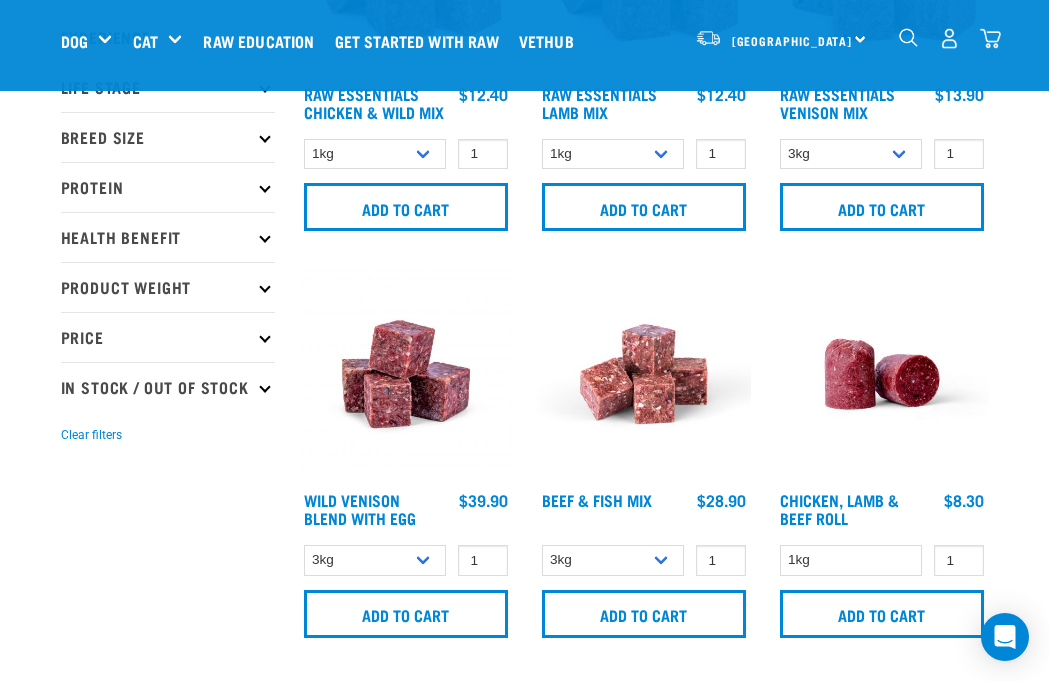 click on "×
Filter products
Pet Type
Dog
Cat
Experience
New Raw Feeder
Experienced Raw Feeder
Life Stage
Cat" at bounding box center [168, 1900] 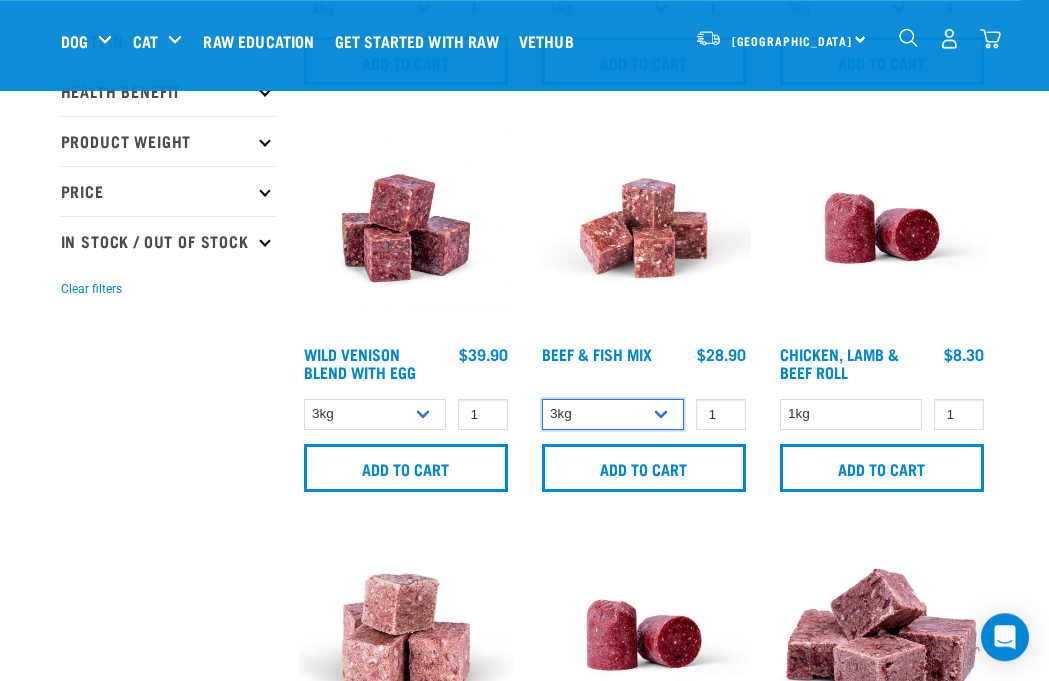scroll, scrollTop: 430, scrollLeft: 0, axis: vertical 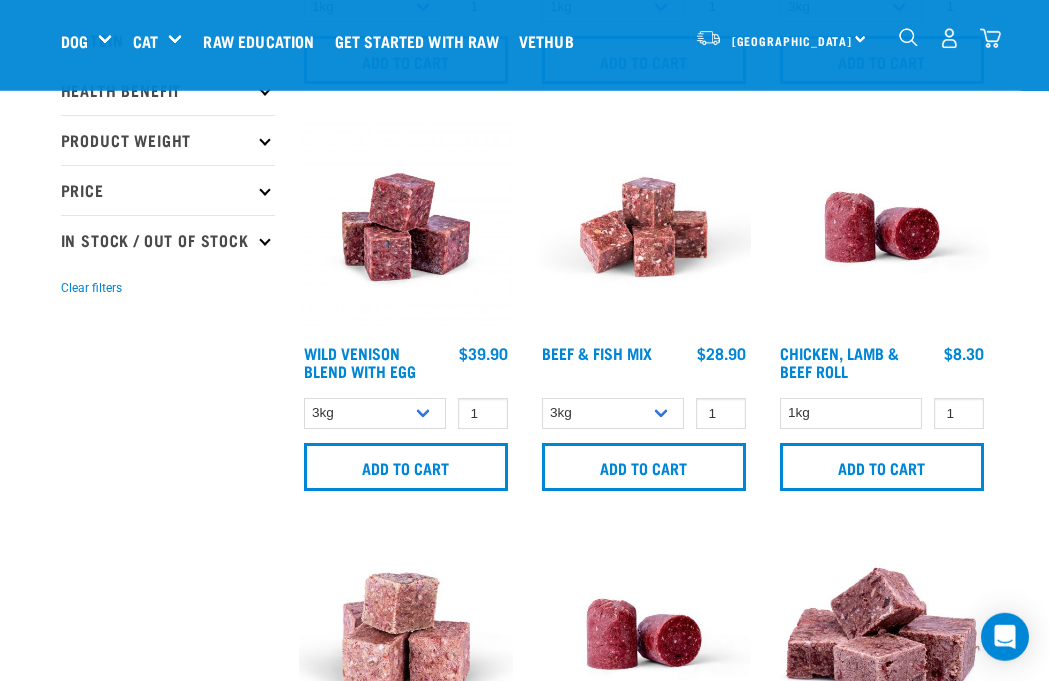 click on "Add to cart" at bounding box center [644, 467] 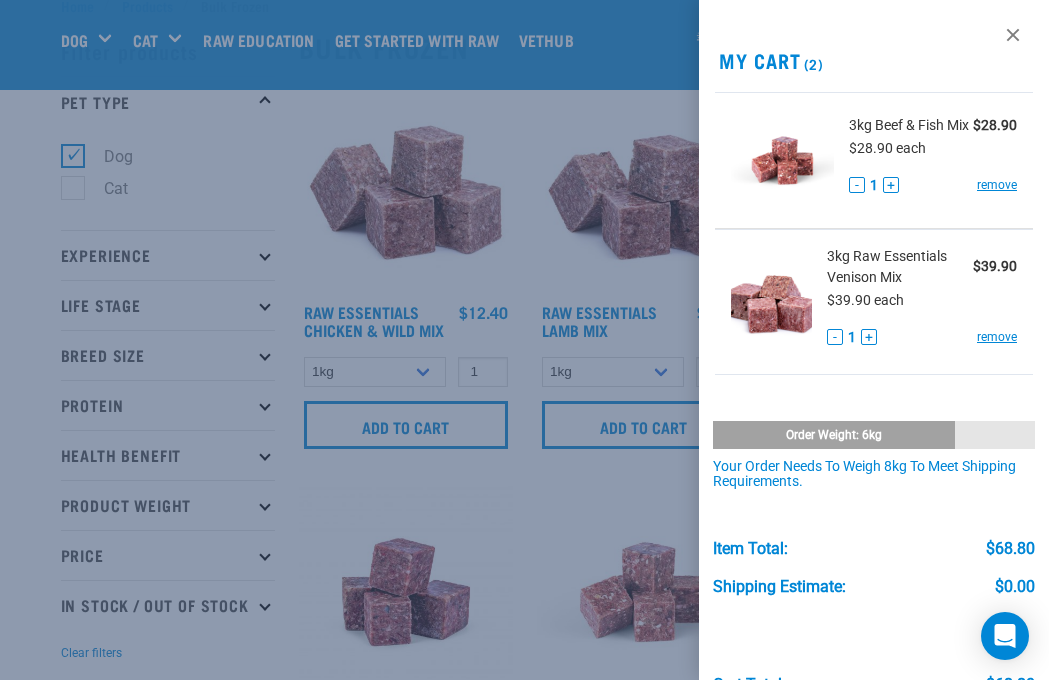 scroll, scrollTop: 66, scrollLeft: 0, axis: vertical 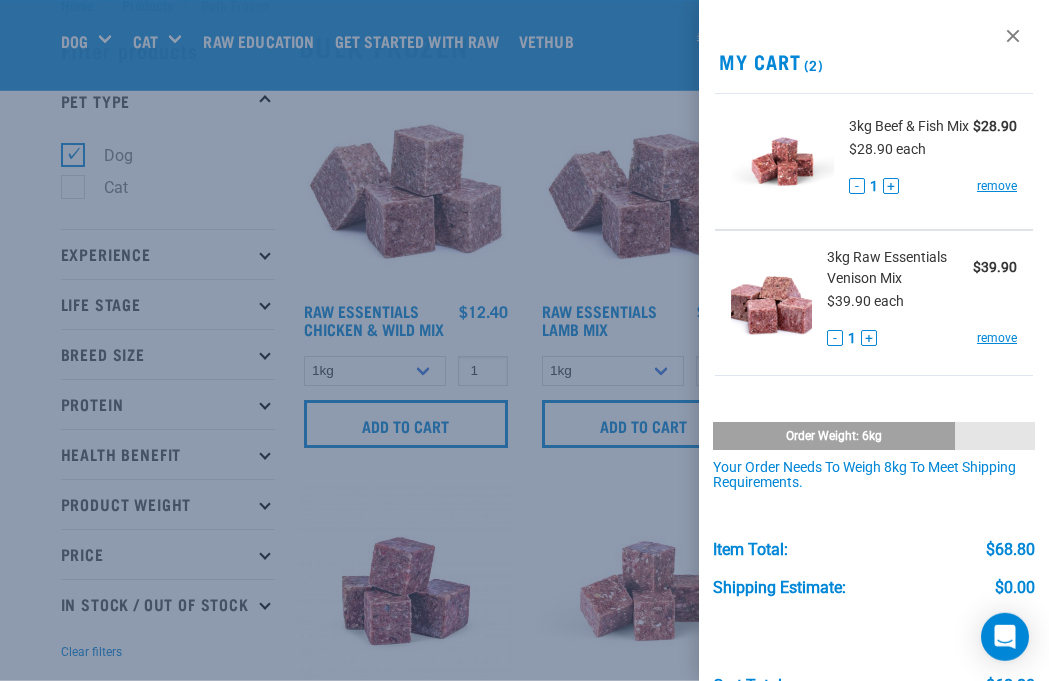 click at bounding box center [524, 340] 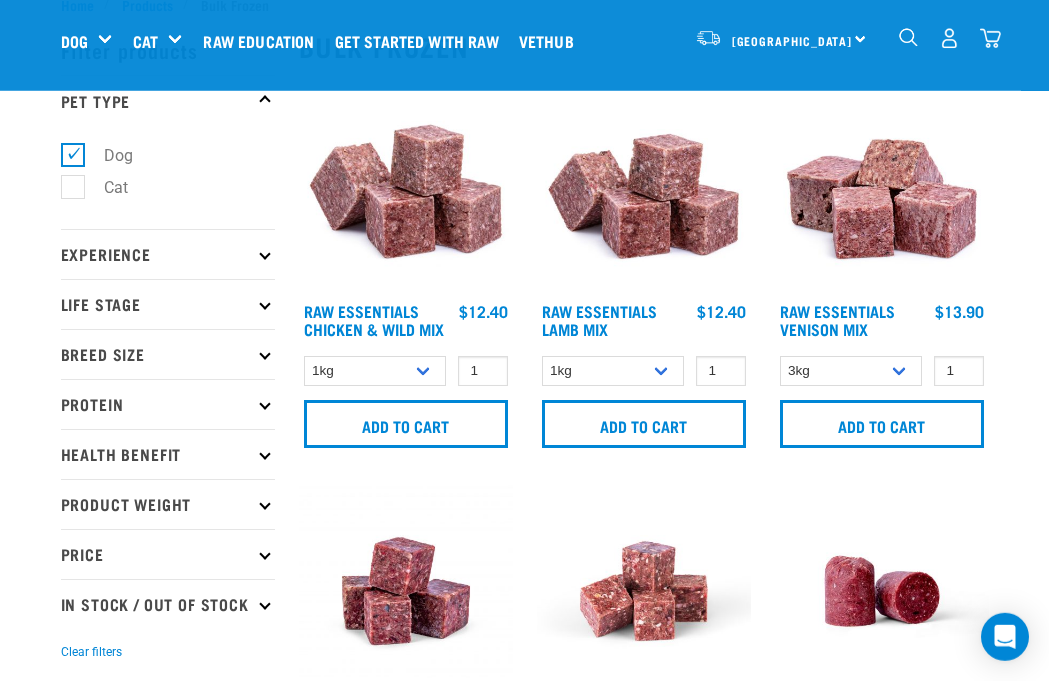 click on "1kg
3kg
Bulk (10kg)" at bounding box center (375, 371) 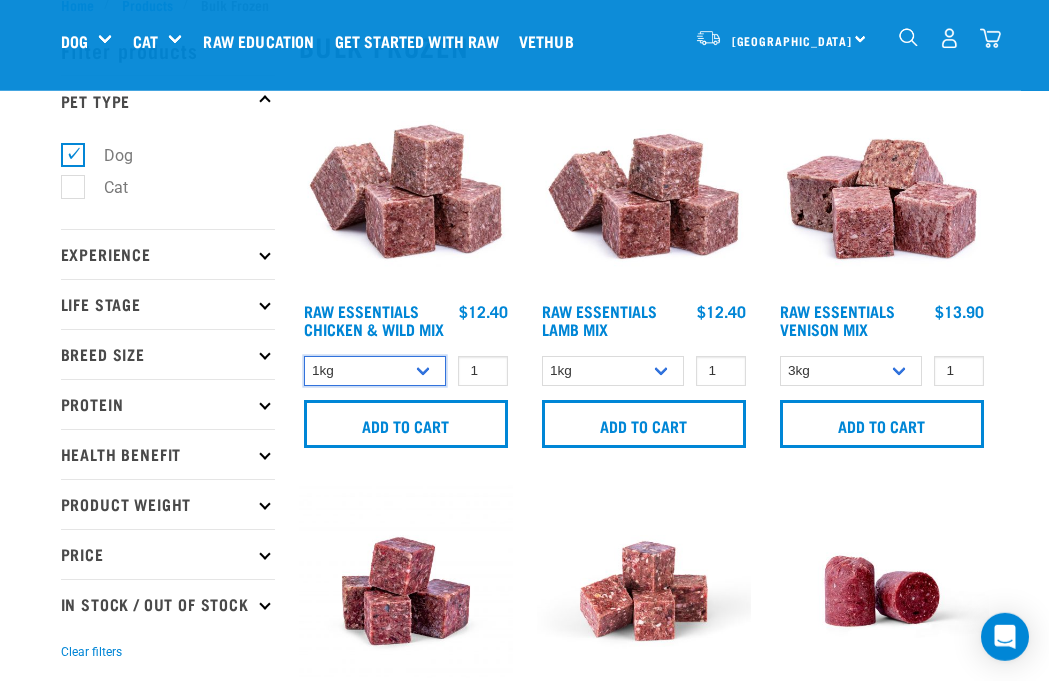 select on "709" 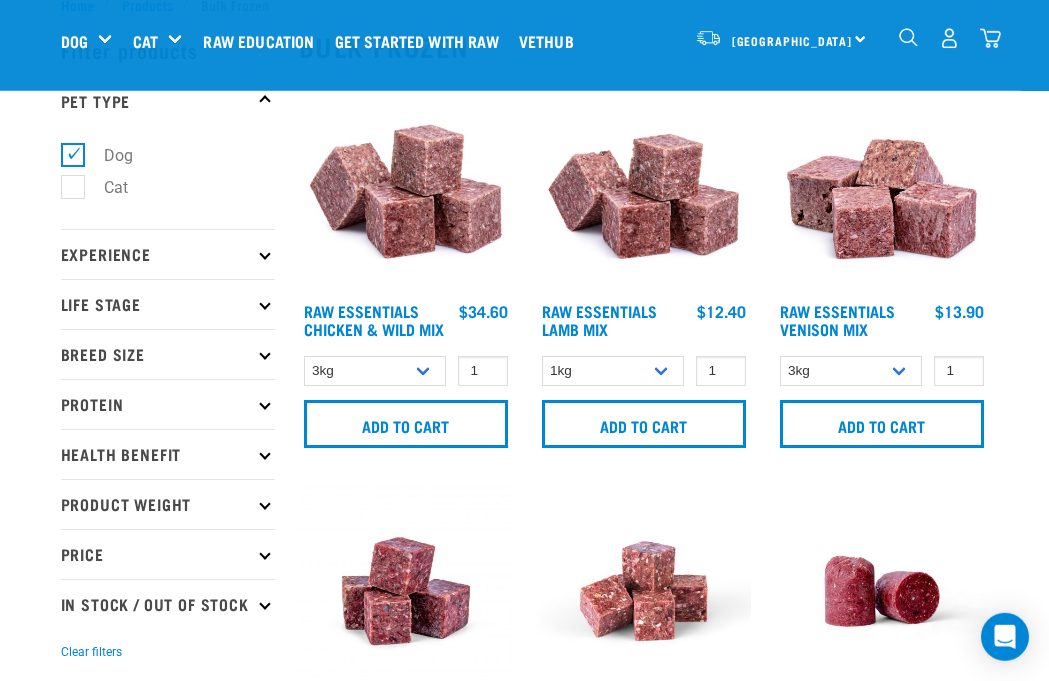 click on "Add to cart" at bounding box center (406, 424) 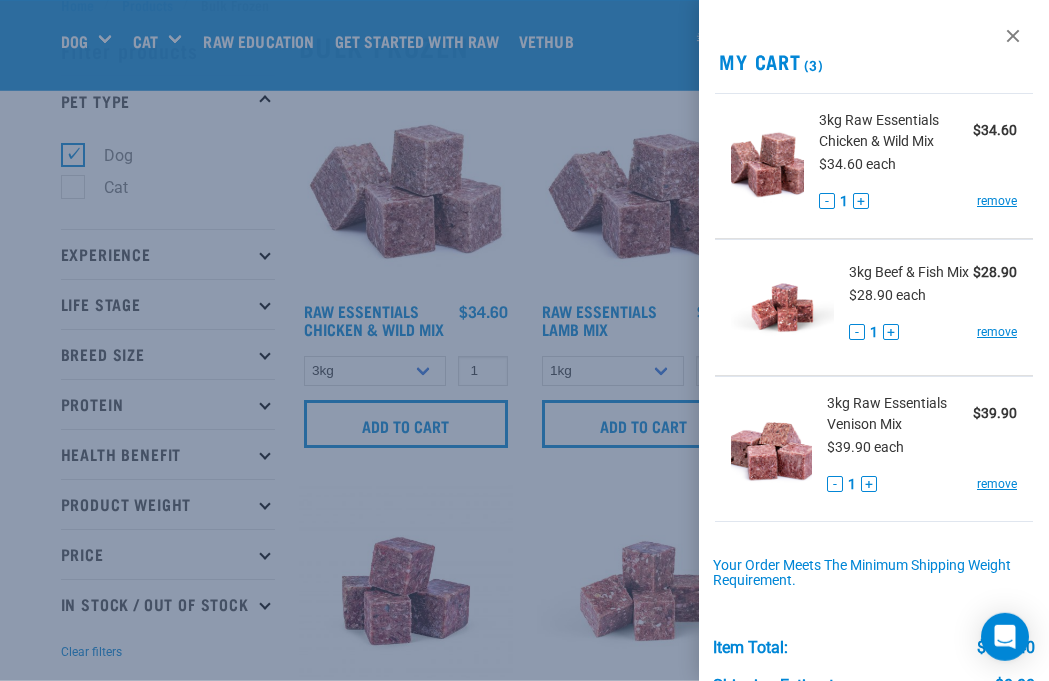 click at bounding box center [524, 340] 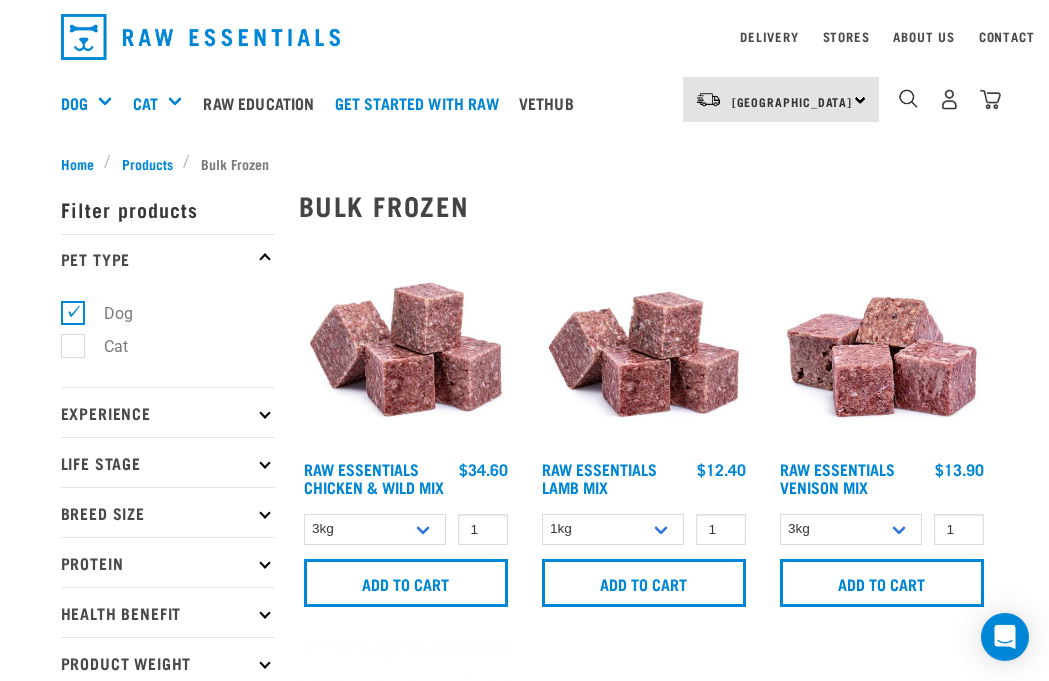 scroll, scrollTop: 60, scrollLeft: 0, axis: vertical 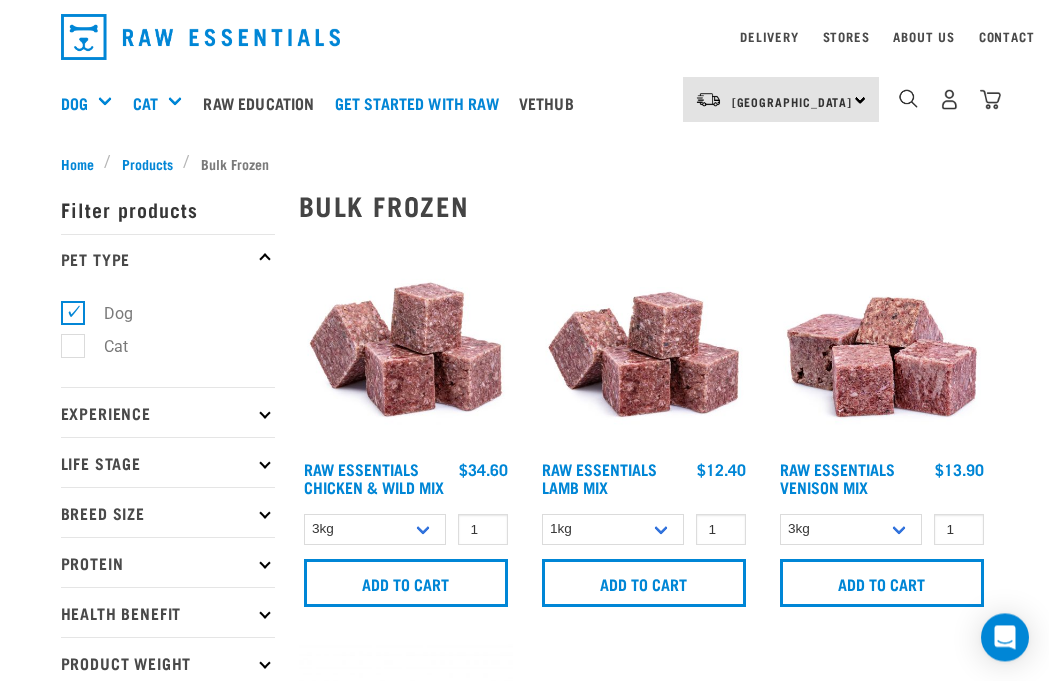 click on "Add to cart" at bounding box center (882, 583) 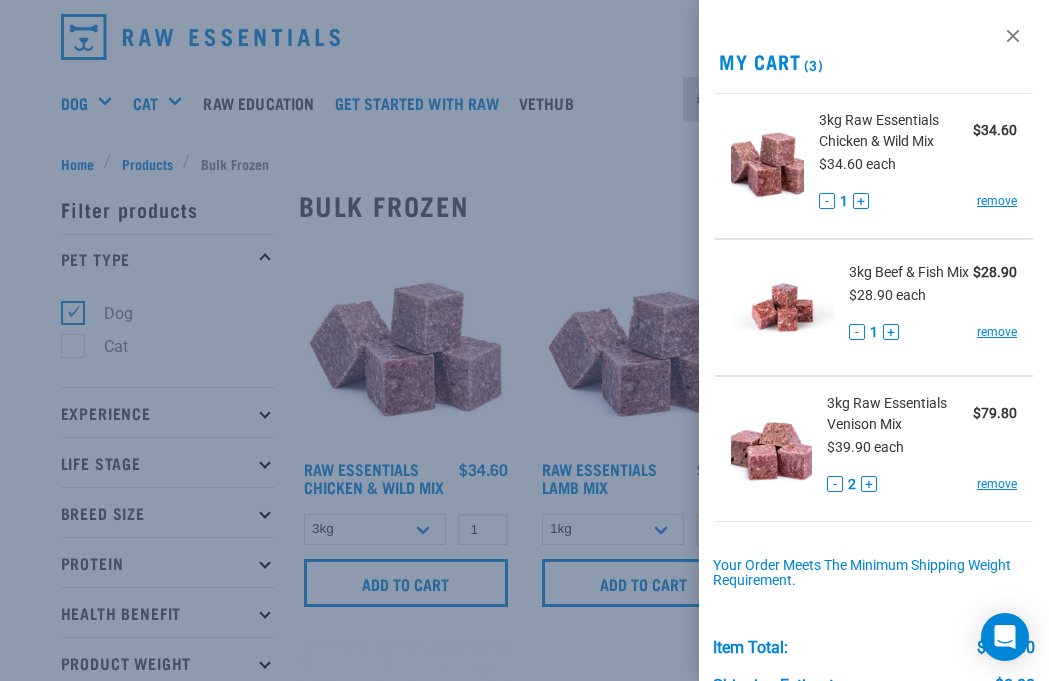 click at bounding box center (524, 340) 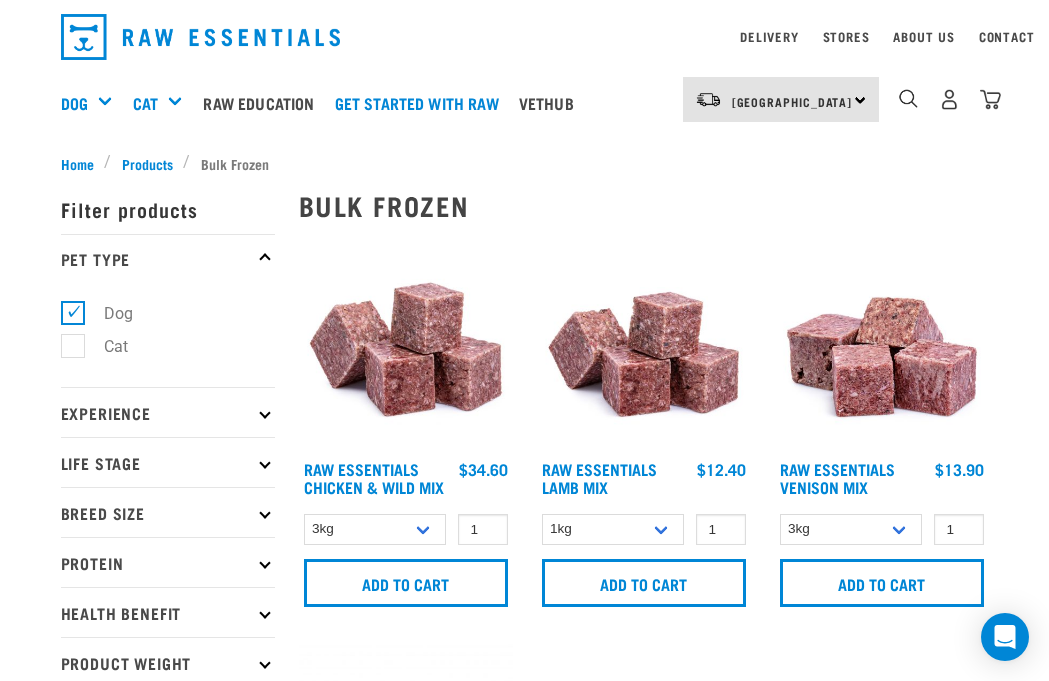 click on "Life Stage" at bounding box center [168, 462] 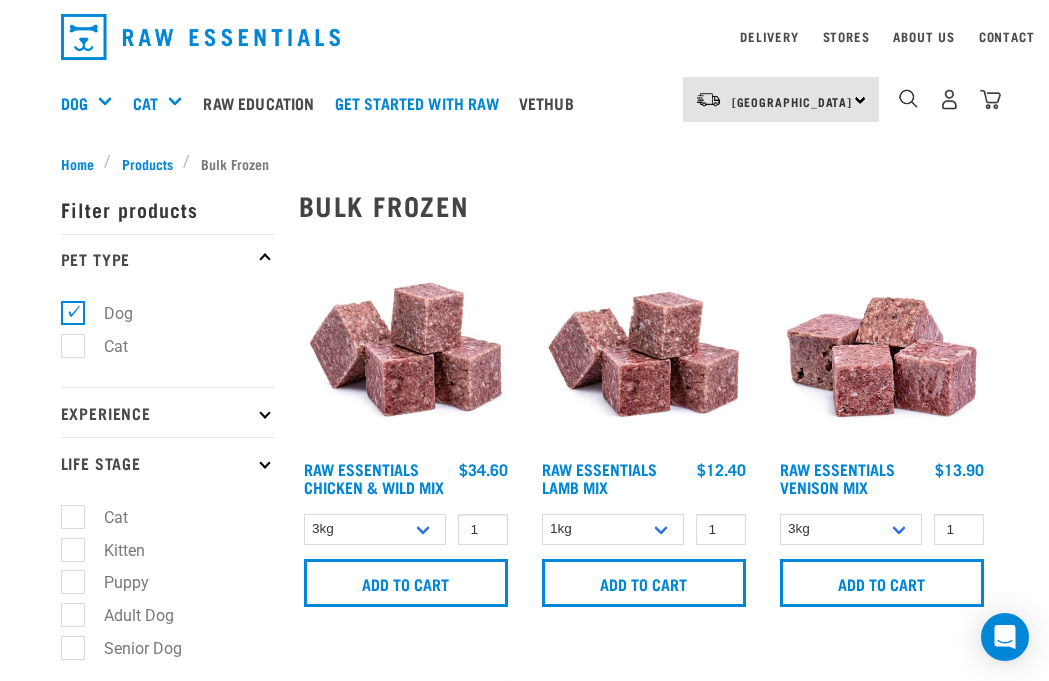 click on "Senior Dog" at bounding box center (131, 648) 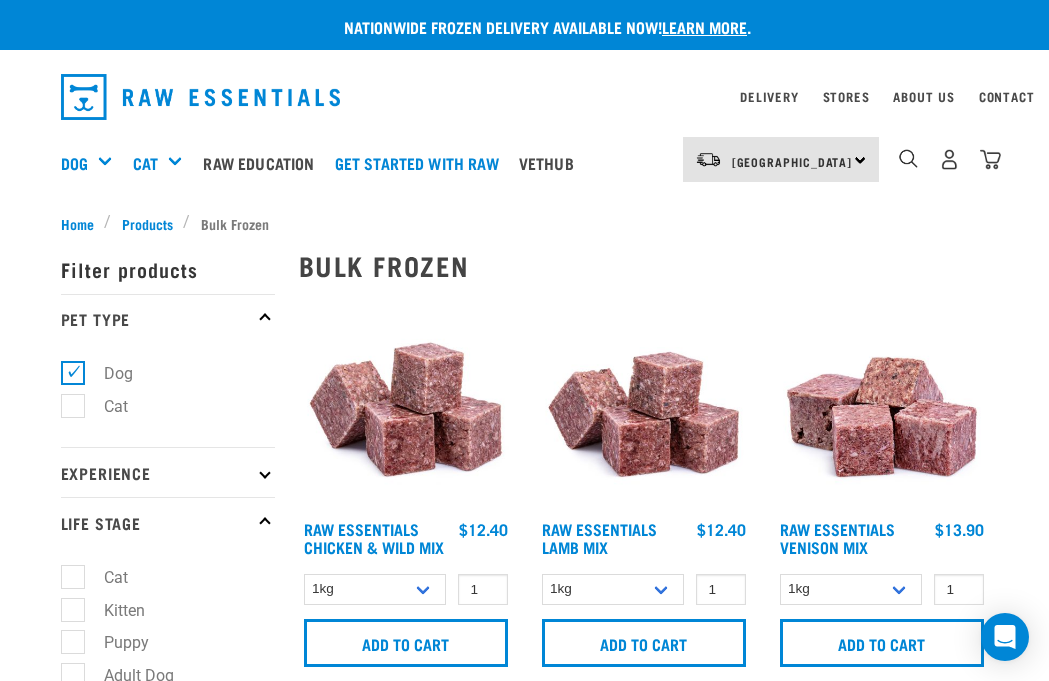 scroll, scrollTop: 3, scrollLeft: 0, axis: vertical 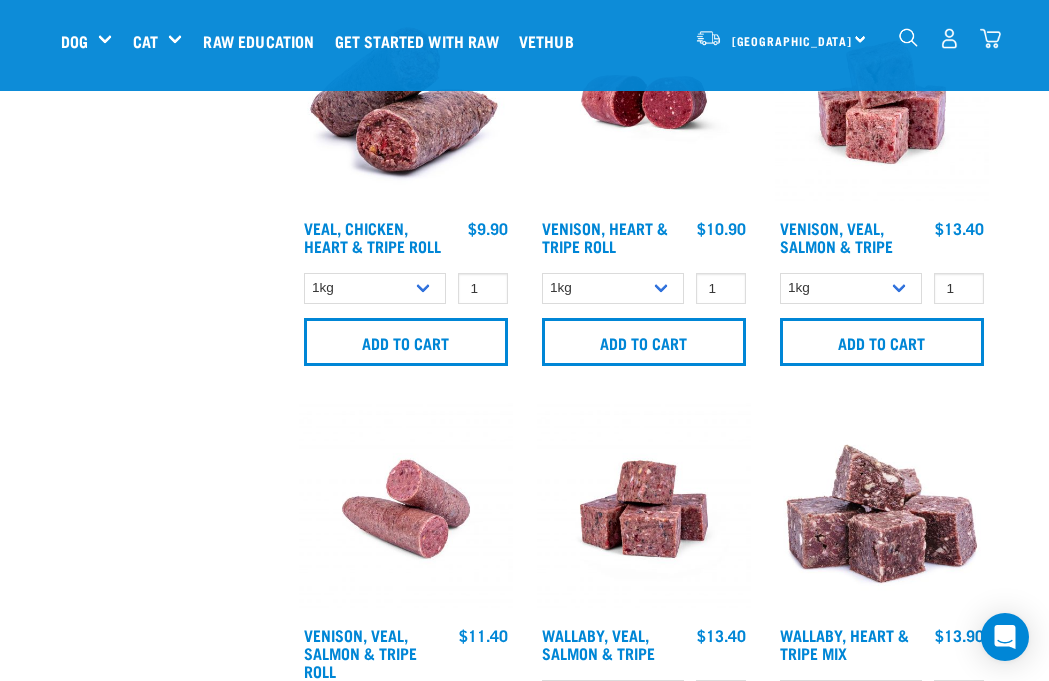 click on "Add to cart" at bounding box center [882, 342] 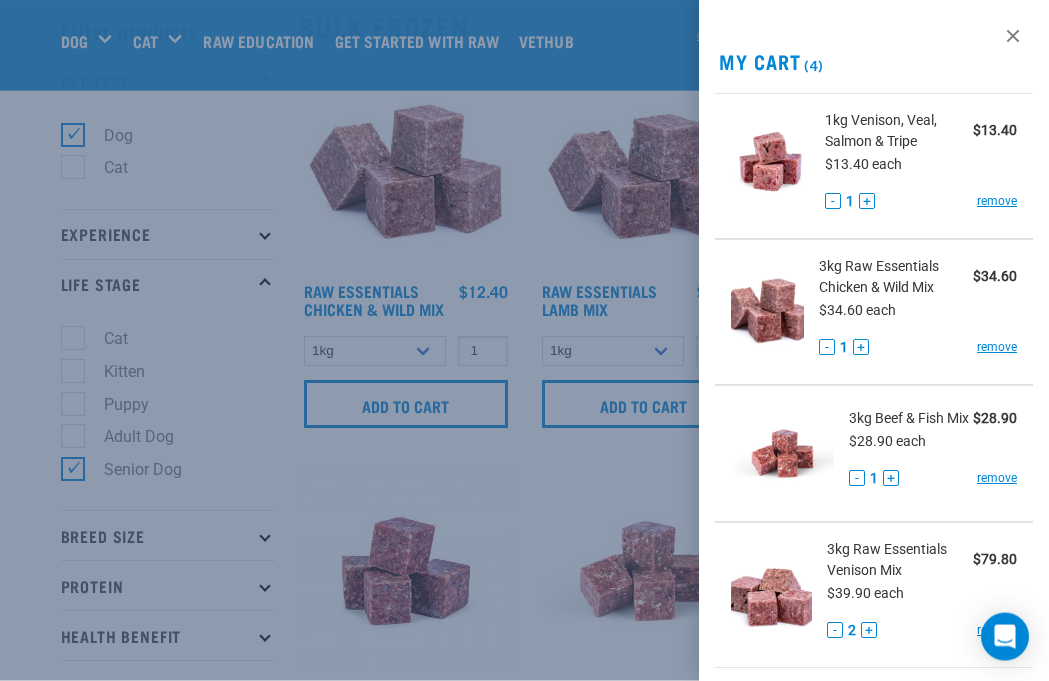 click at bounding box center [524, 340] 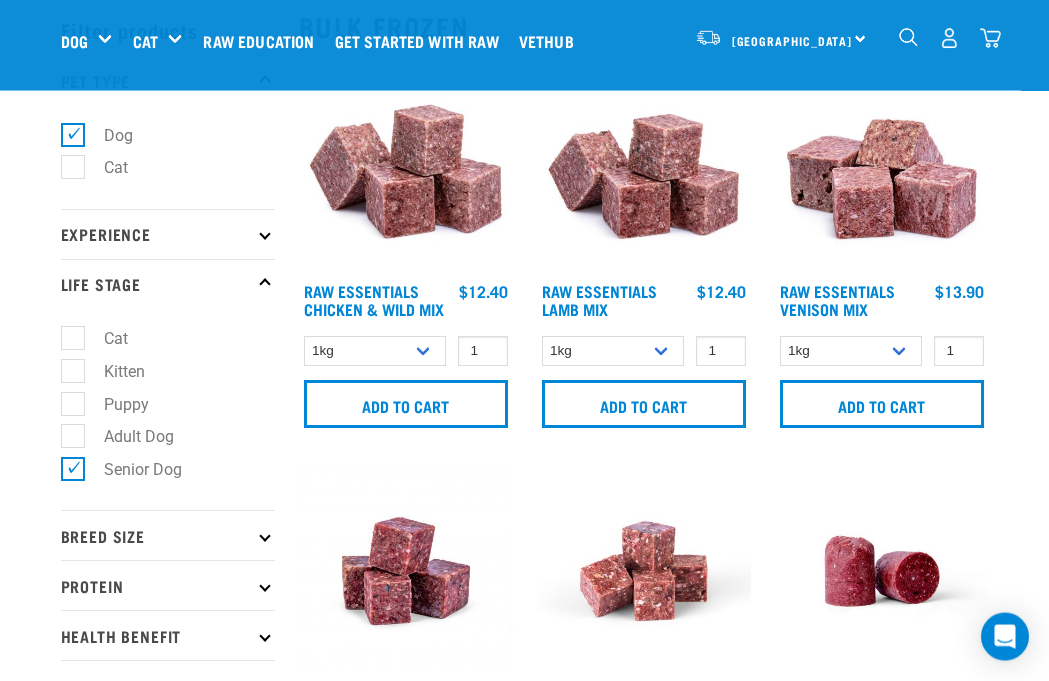 scroll, scrollTop: 86, scrollLeft: 0, axis: vertical 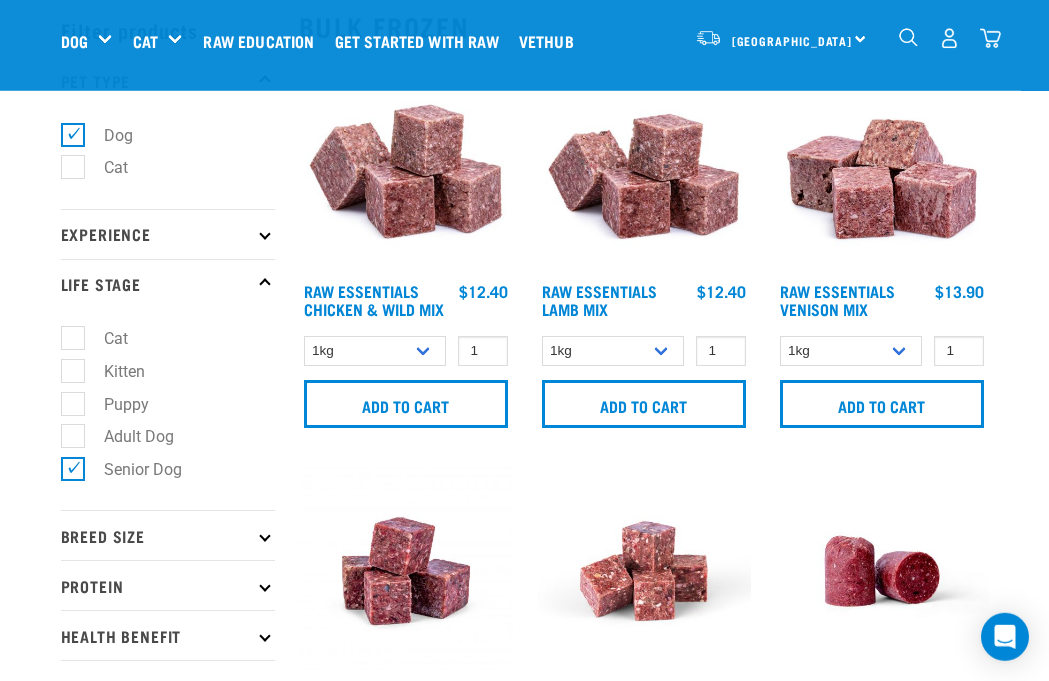 click on "Senior Dog" at bounding box center [131, 469] 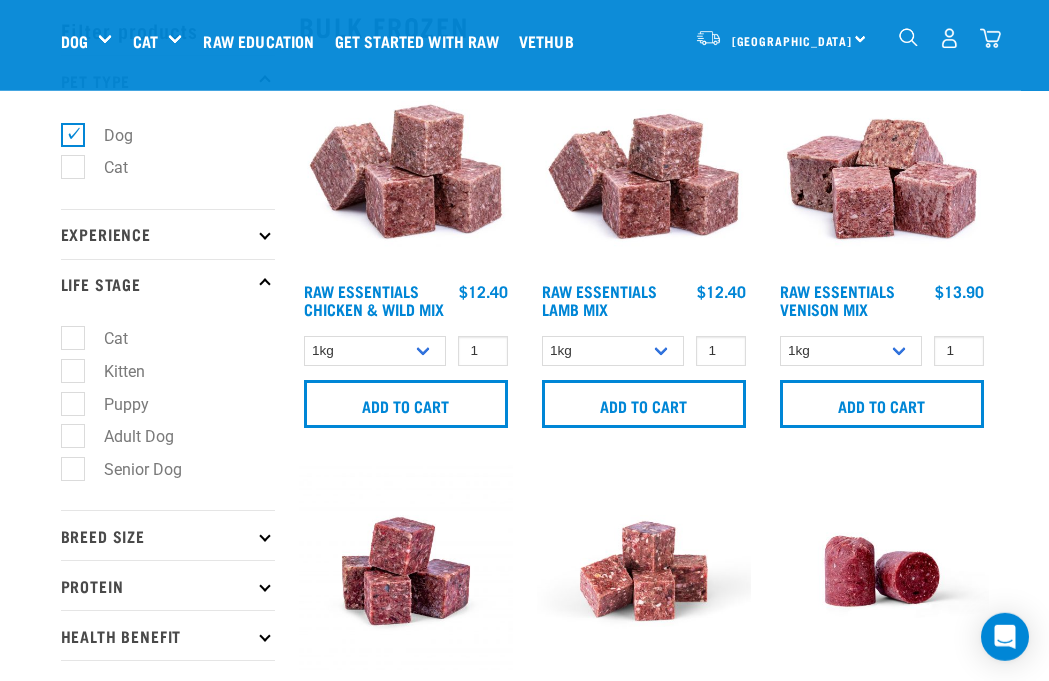 click on "Dog" at bounding box center [106, 135] 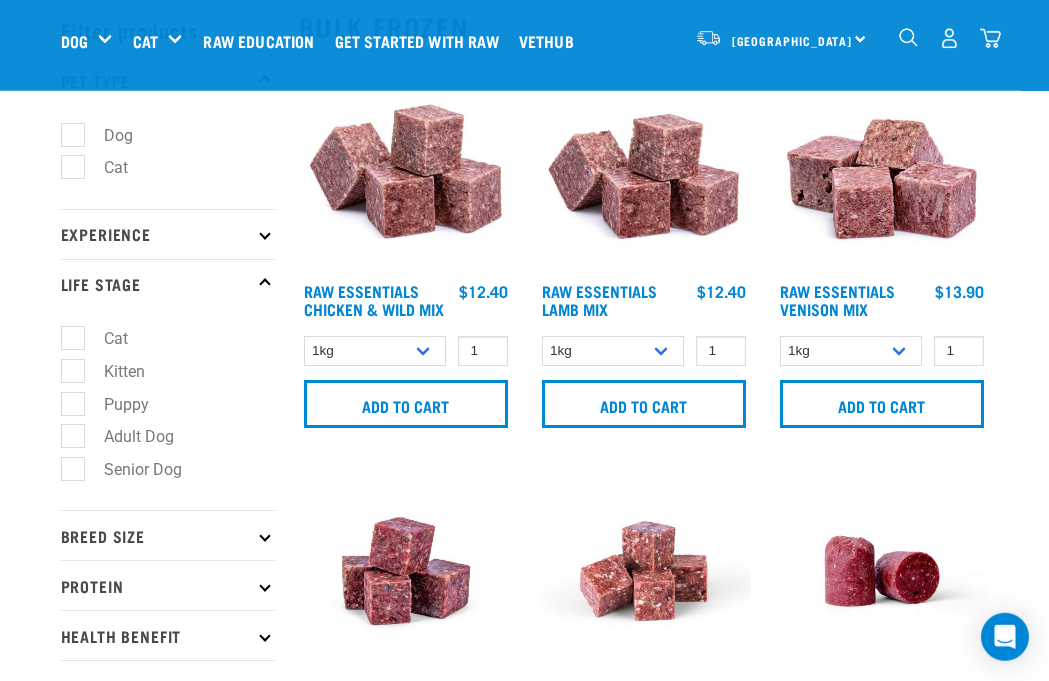 click on "Cat" at bounding box center [104, 167] 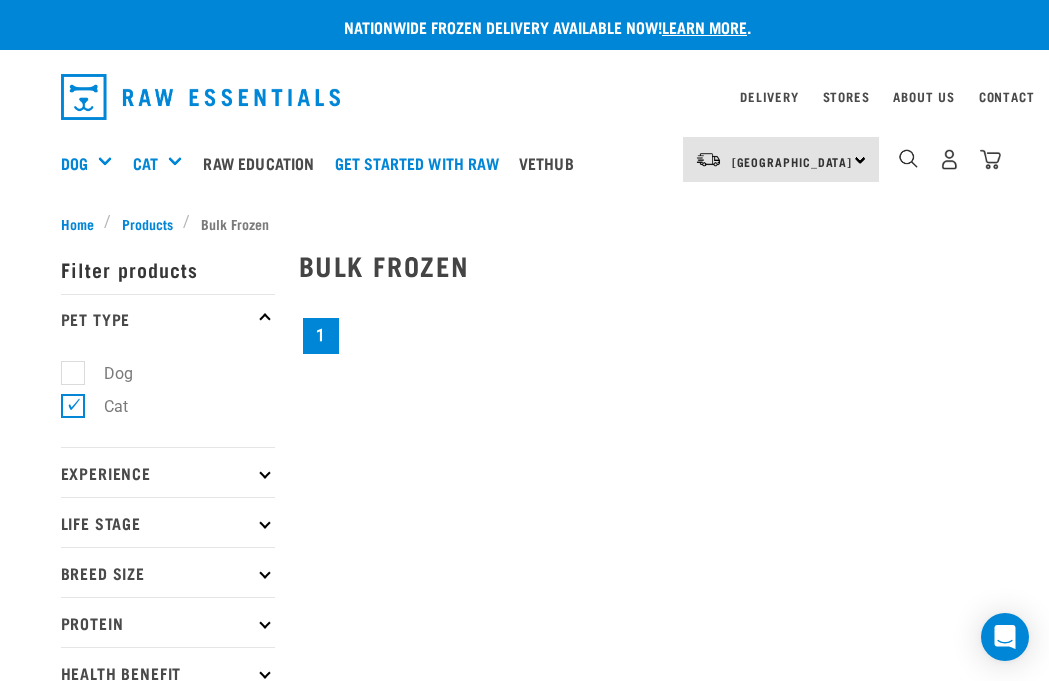 scroll, scrollTop: 3, scrollLeft: 0, axis: vertical 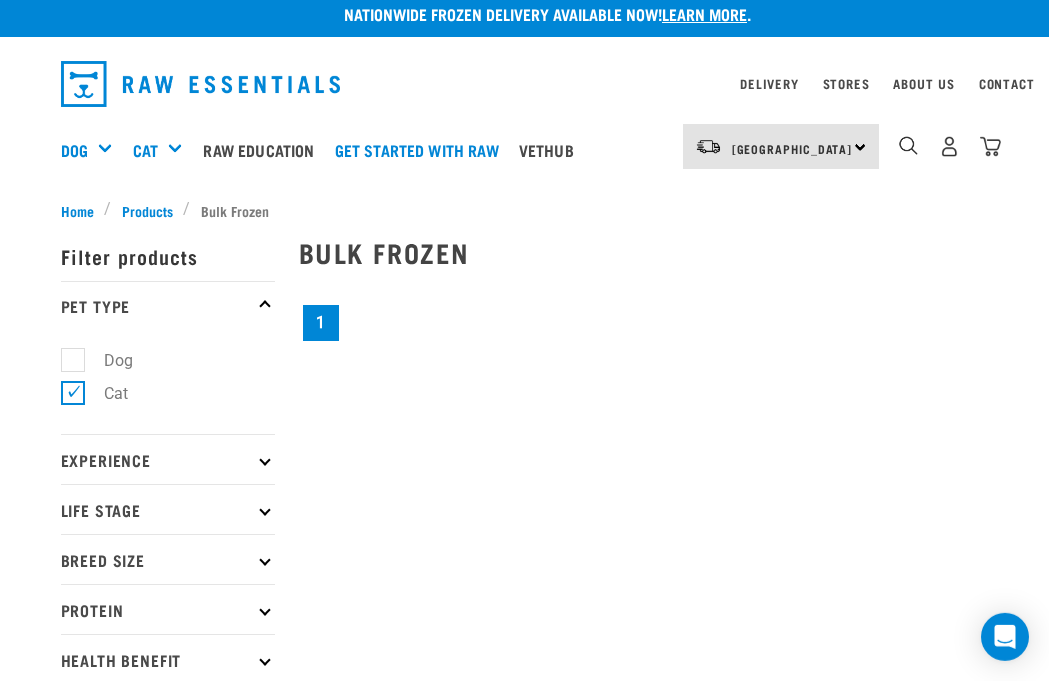 click on "Mixes & Minces" at bounding box center [0, 0] 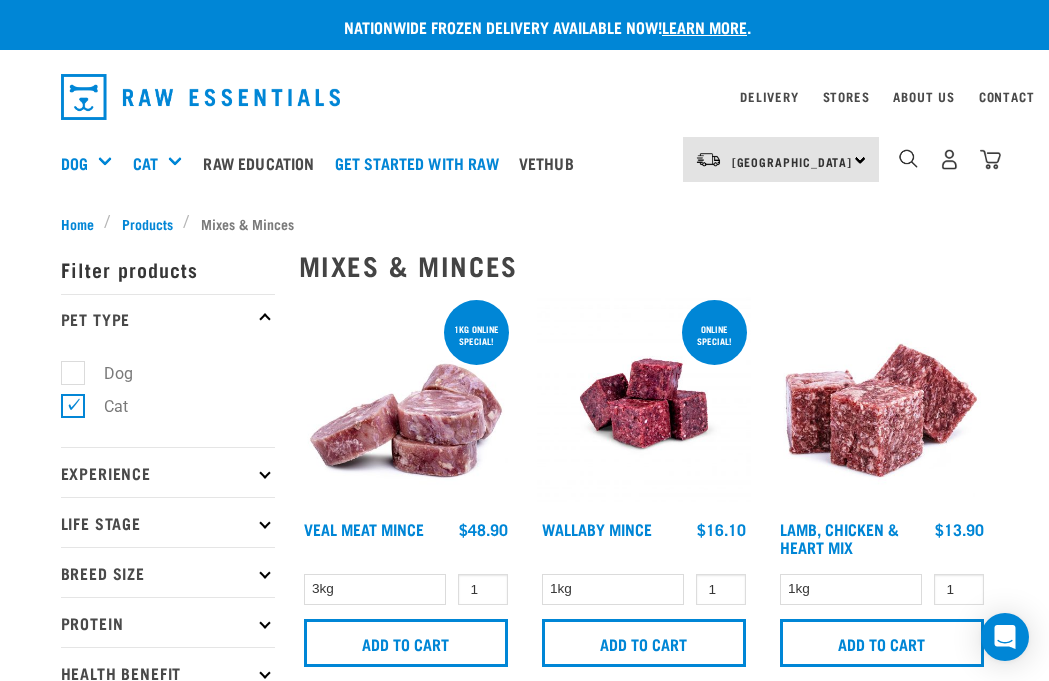 scroll, scrollTop: 3, scrollLeft: 0, axis: vertical 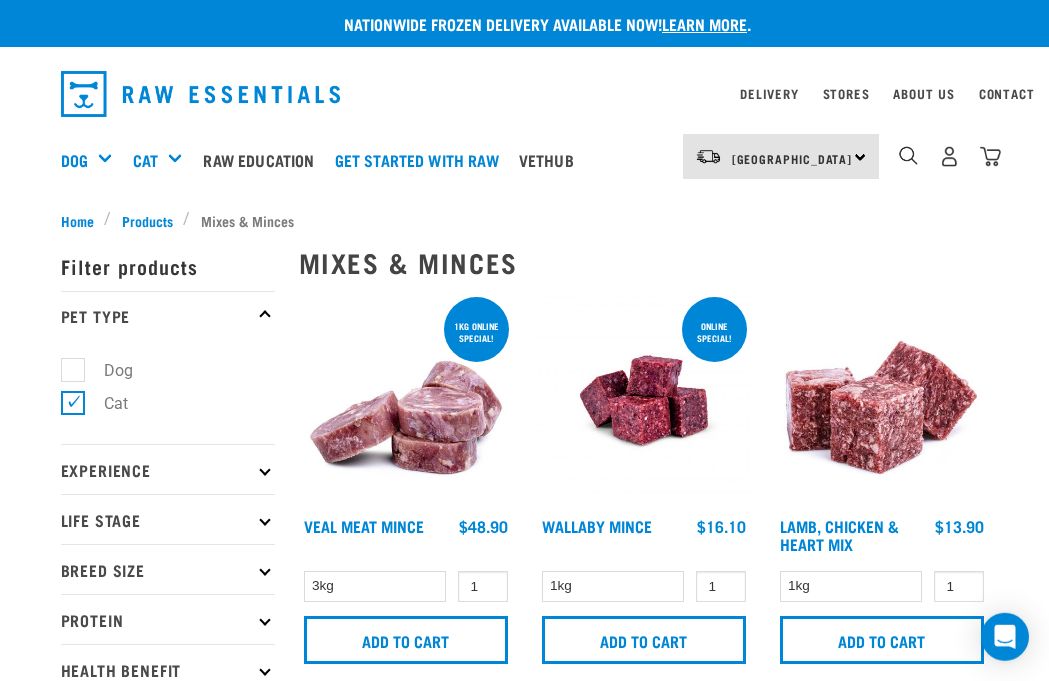 click on "Shop all cat" at bounding box center [0, 0] 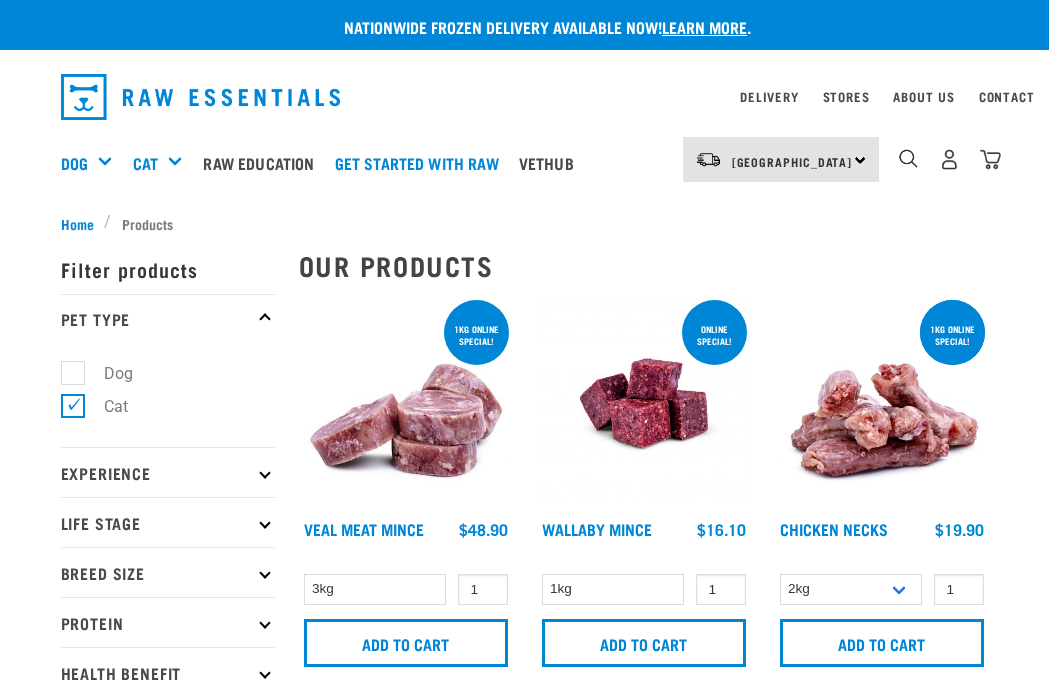 scroll, scrollTop: 3, scrollLeft: 0, axis: vertical 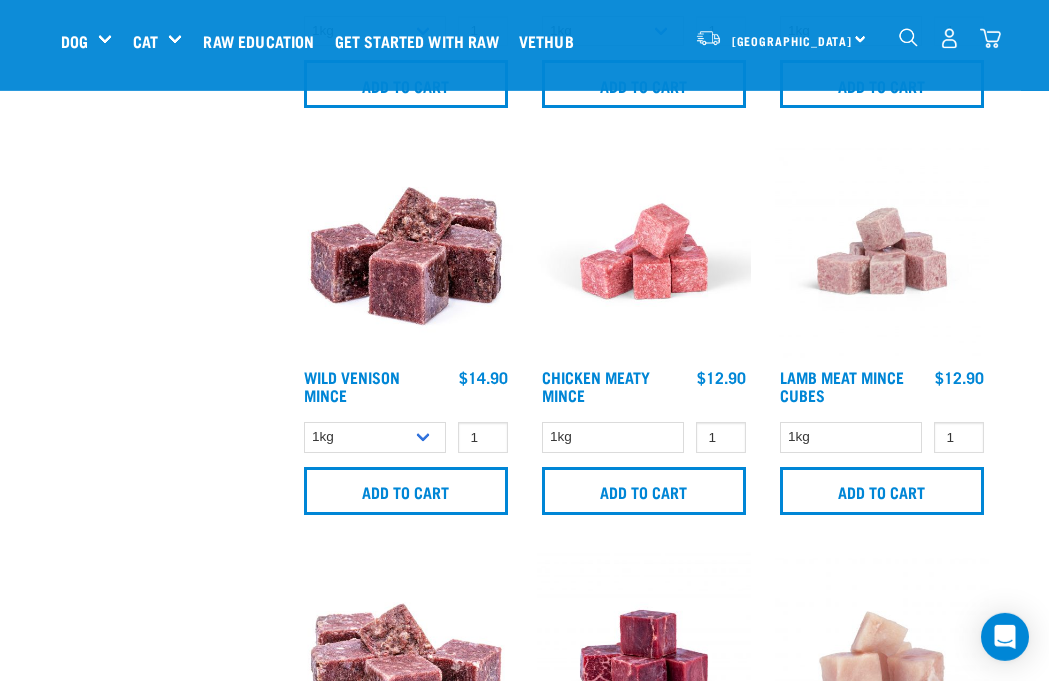 click on "Add to cart" at bounding box center (644, 491) 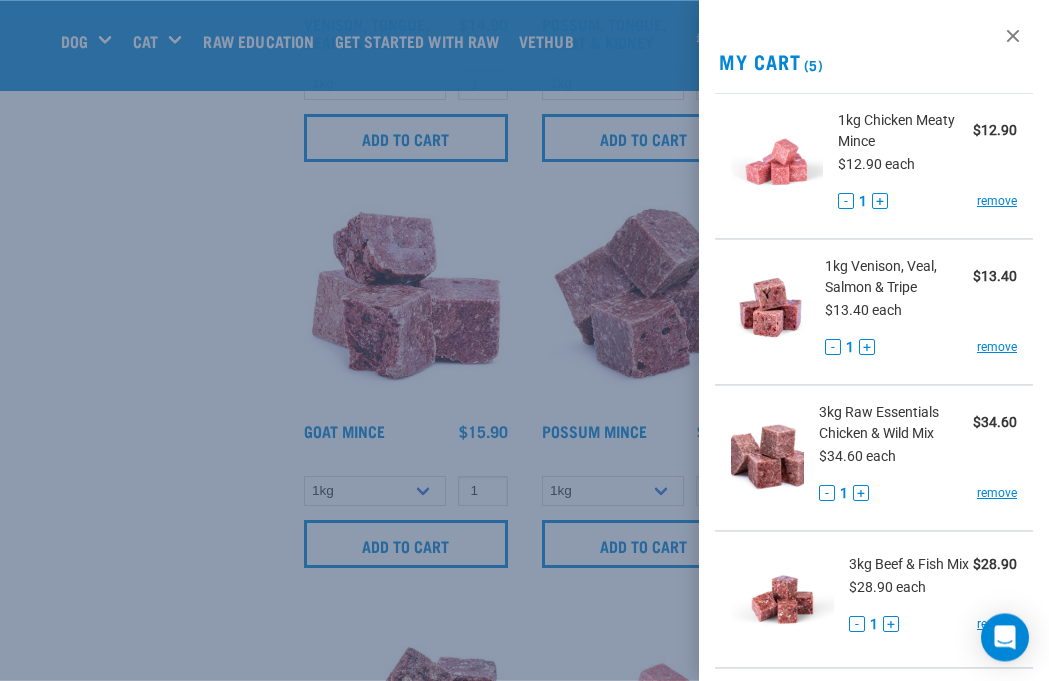 scroll, scrollTop: 2804, scrollLeft: 0, axis: vertical 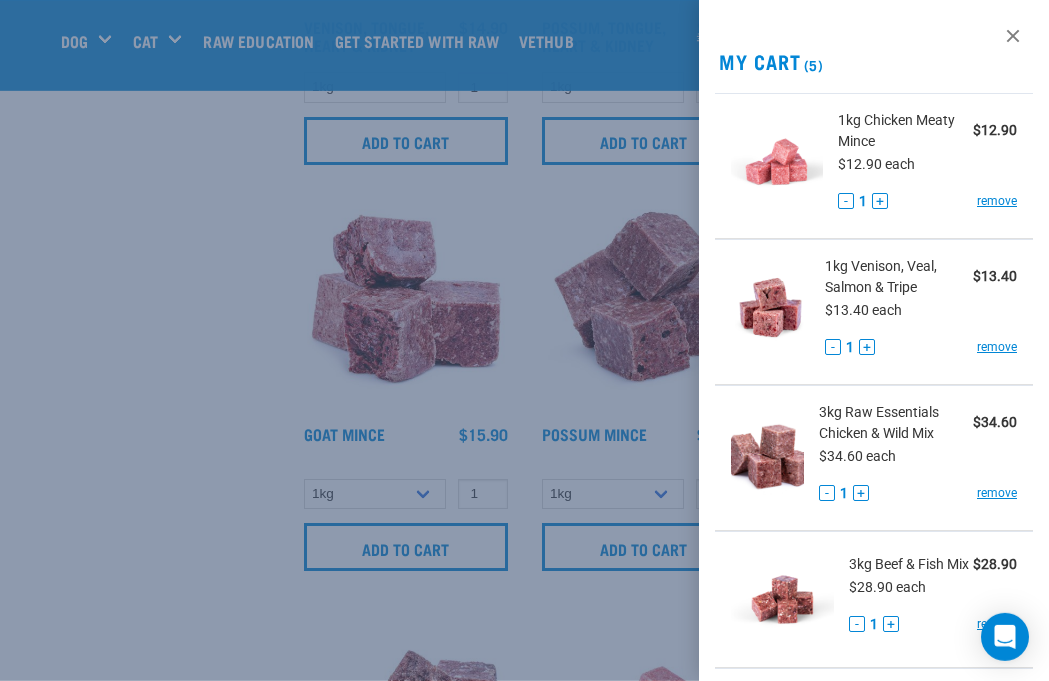 click at bounding box center [524, 340] 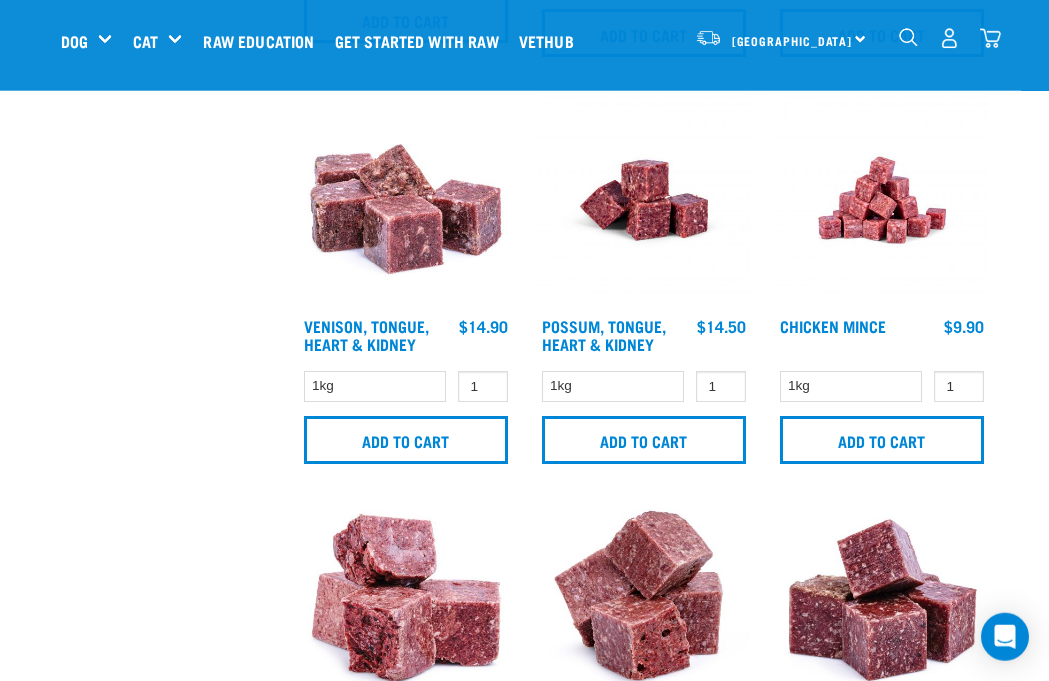 scroll, scrollTop: 2505, scrollLeft: 0, axis: vertical 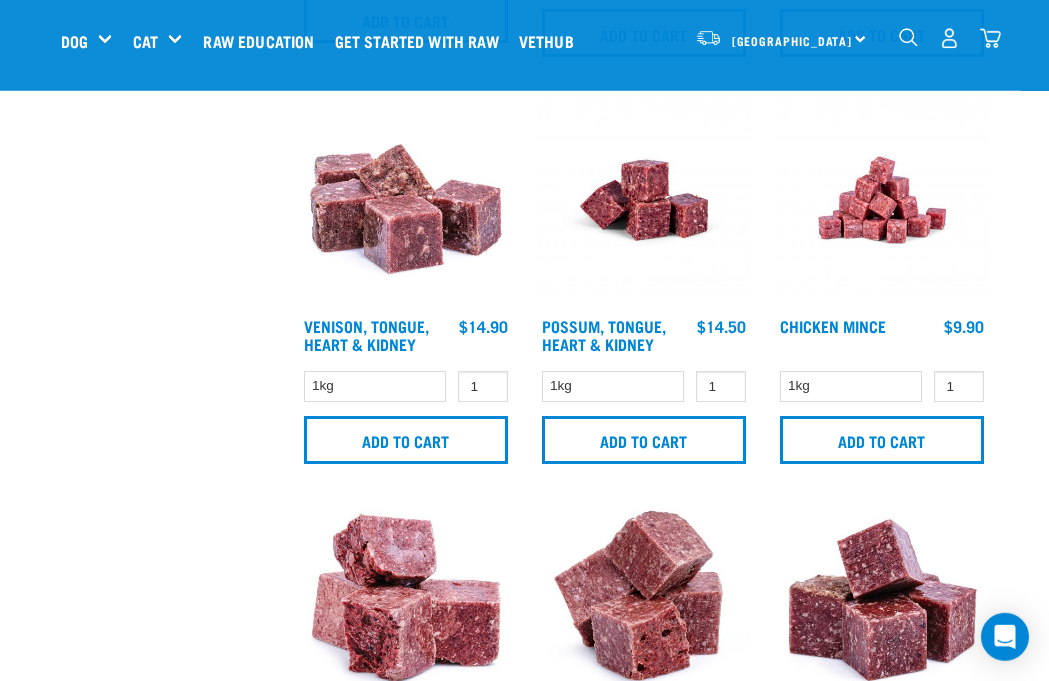 click on "Add to cart" at bounding box center [644, 440] 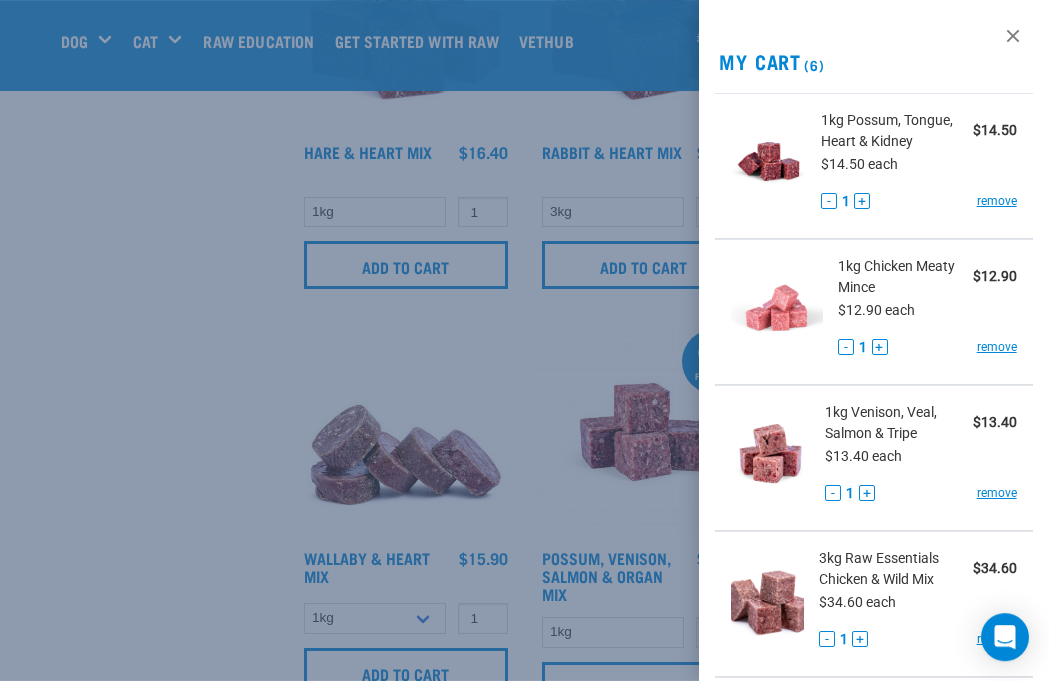 scroll, scrollTop: 1842, scrollLeft: 0, axis: vertical 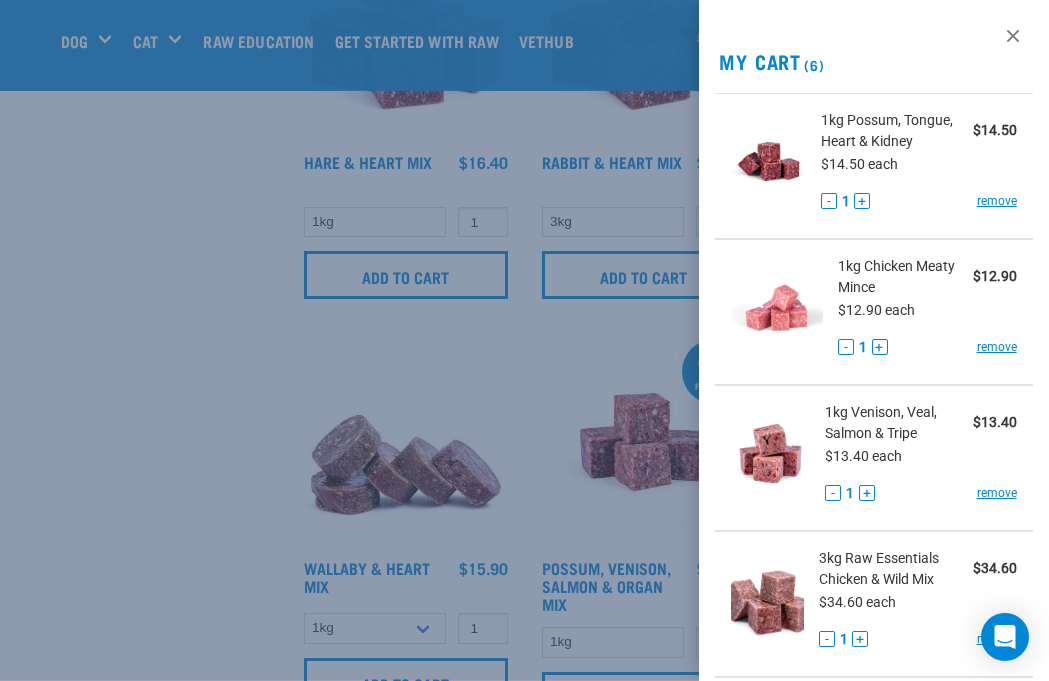 click at bounding box center [524, 340] 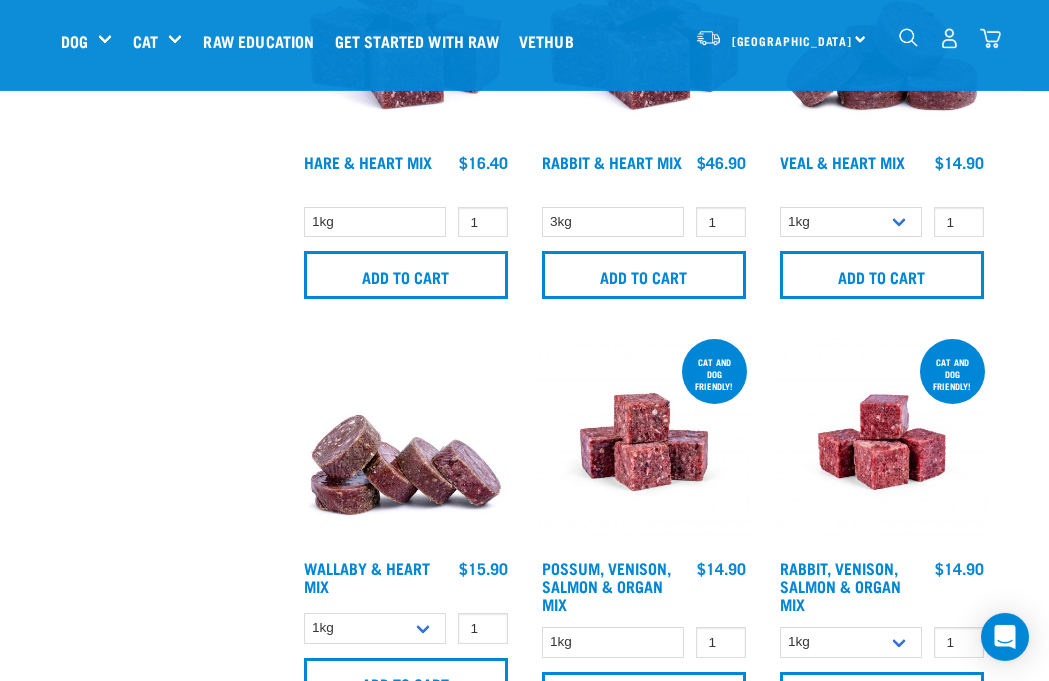 click on "Fillets & Boneless Meat" at bounding box center (0, 0) 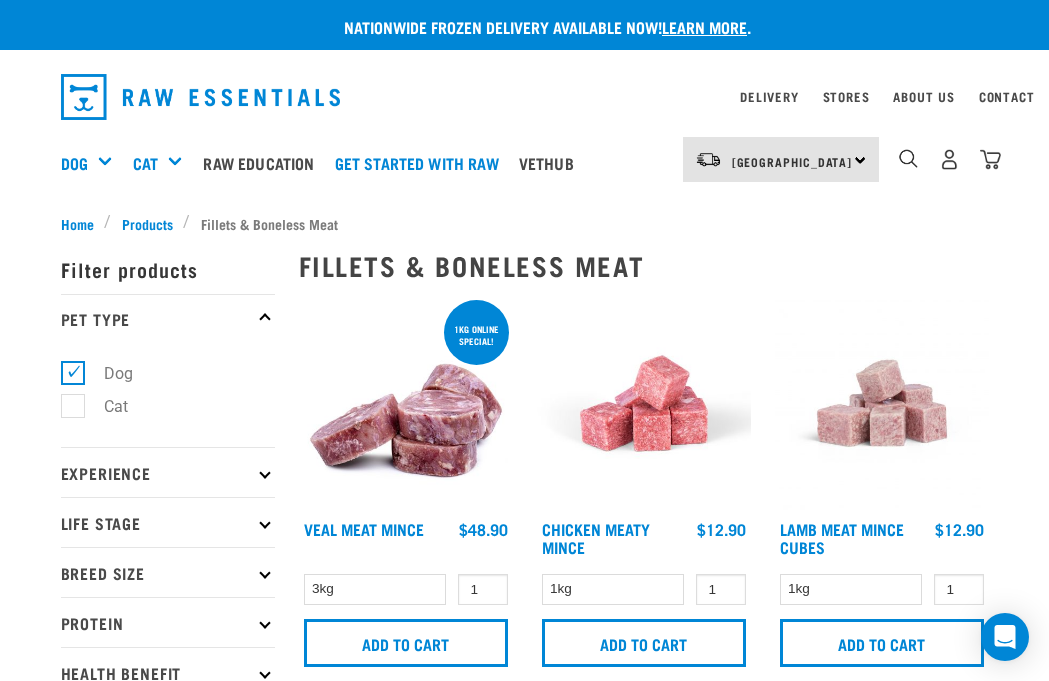 scroll, scrollTop: 3, scrollLeft: 0, axis: vertical 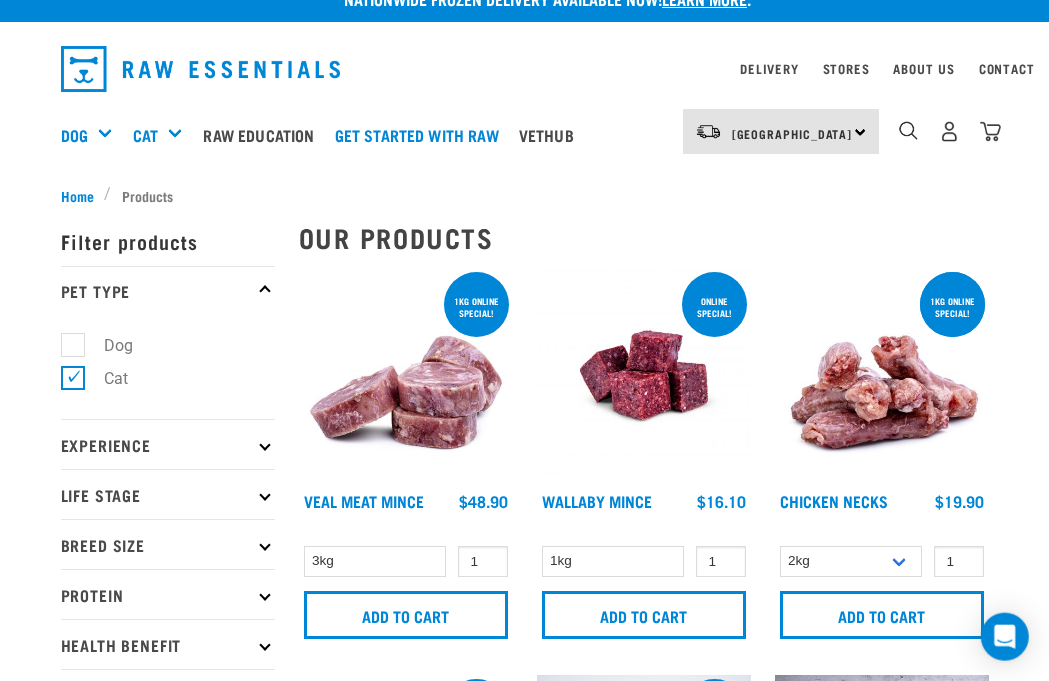 click on "Bone Broth" at bounding box center (0, 0) 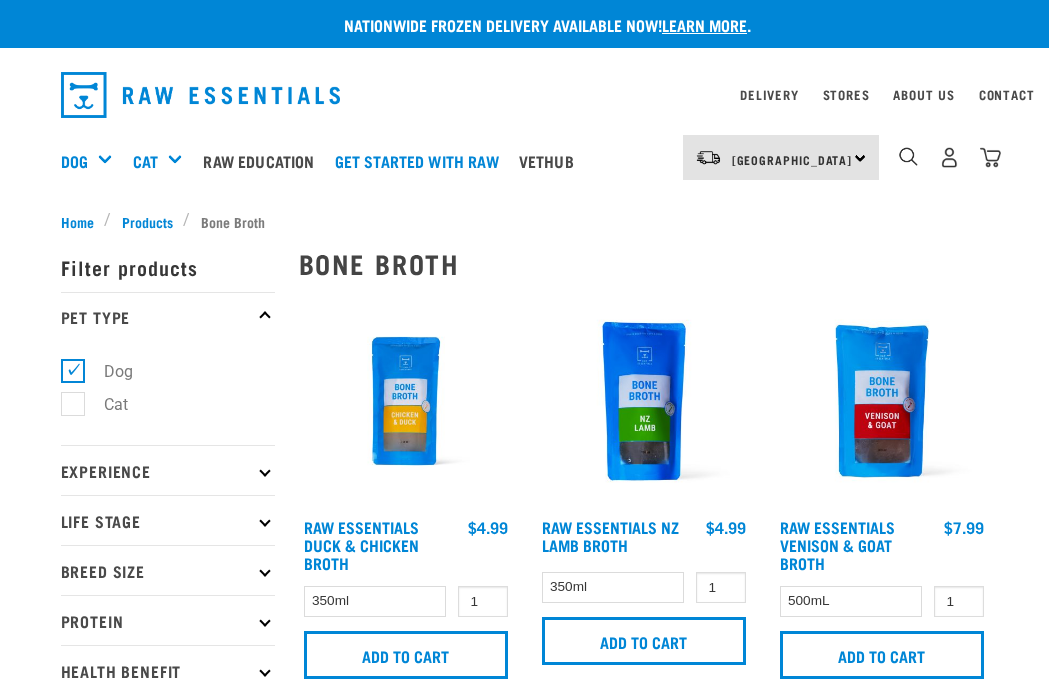 scroll, scrollTop: 0, scrollLeft: 0, axis: both 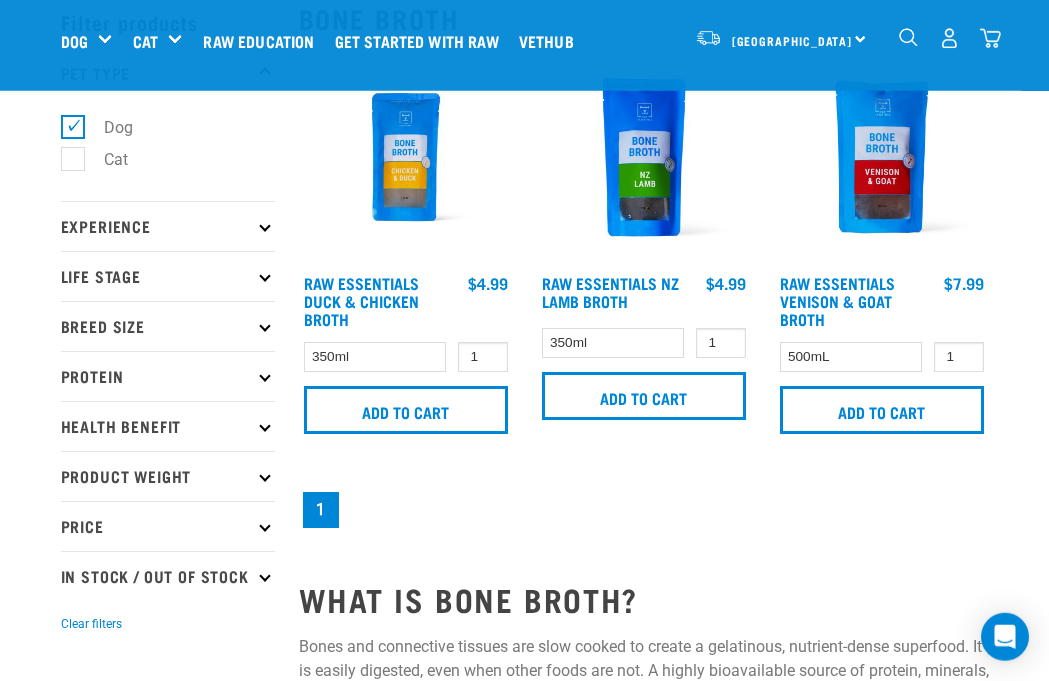 click on "Add to cart" at bounding box center [406, 410] 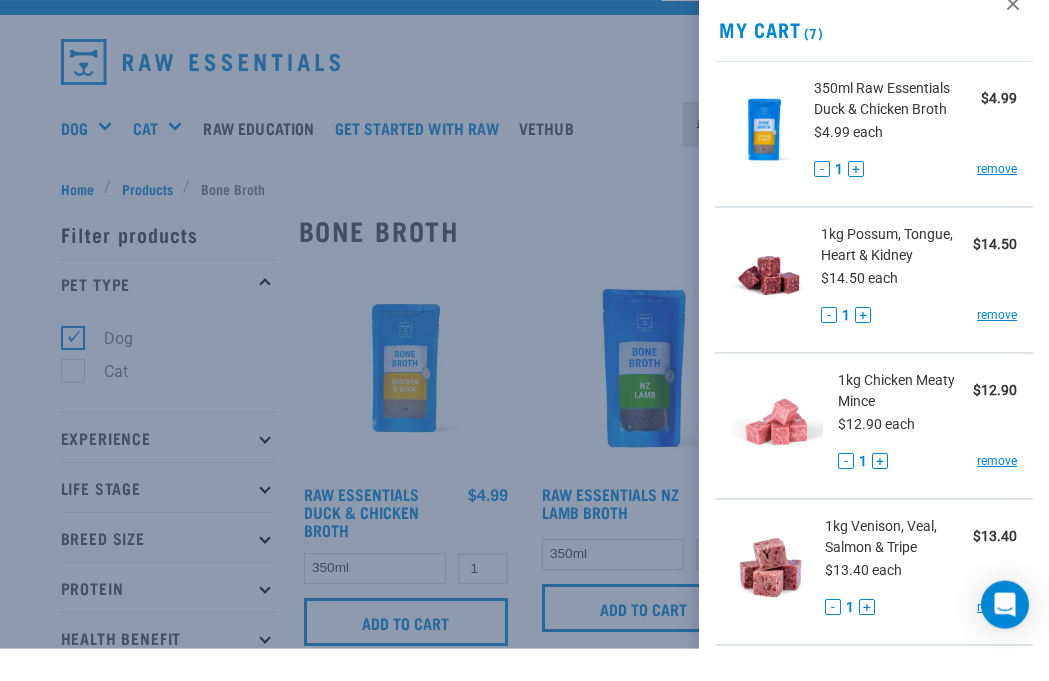 scroll, scrollTop: 37, scrollLeft: 0, axis: vertical 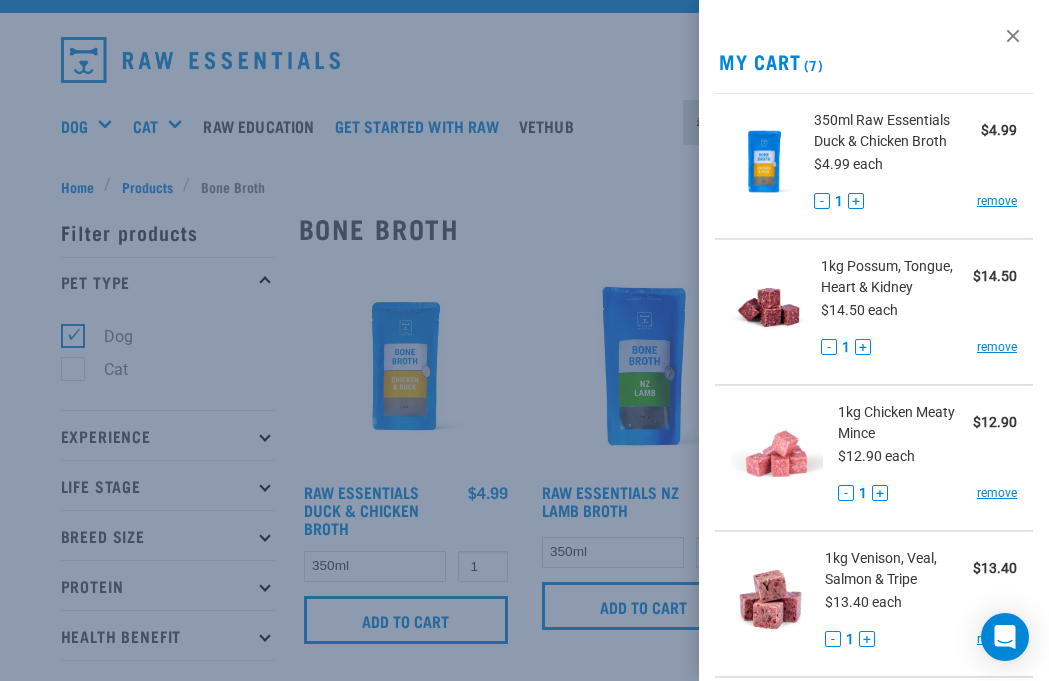 click at bounding box center [524, 340] 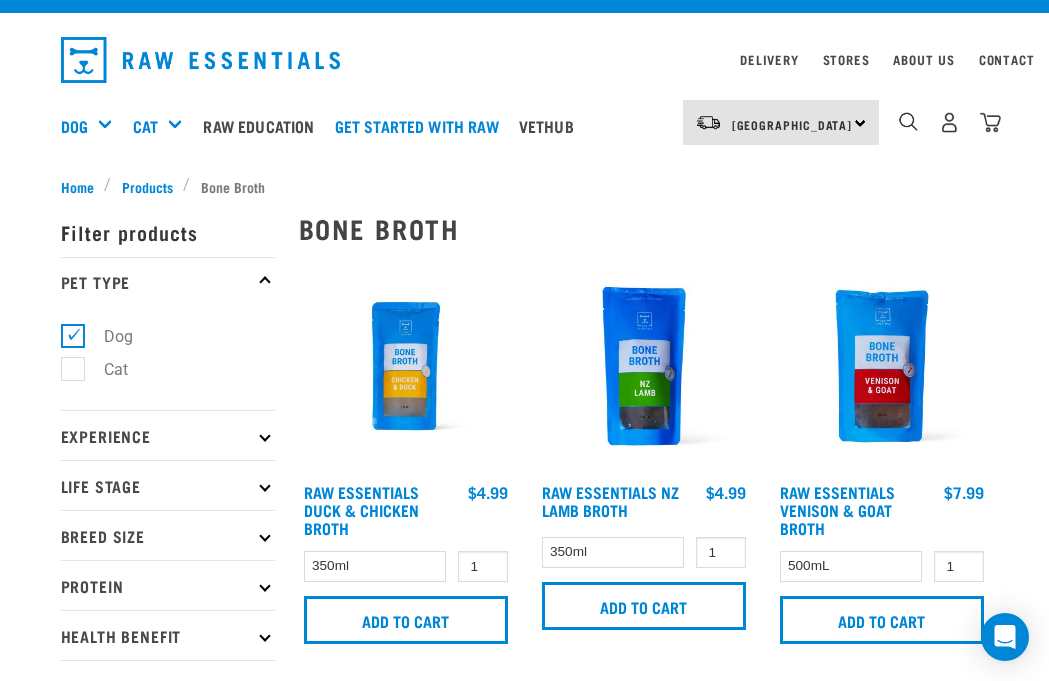 click on "North Island
North Island
South Island
Dog
Shop all dog
Get started packs 8" at bounding box center [525, 126] 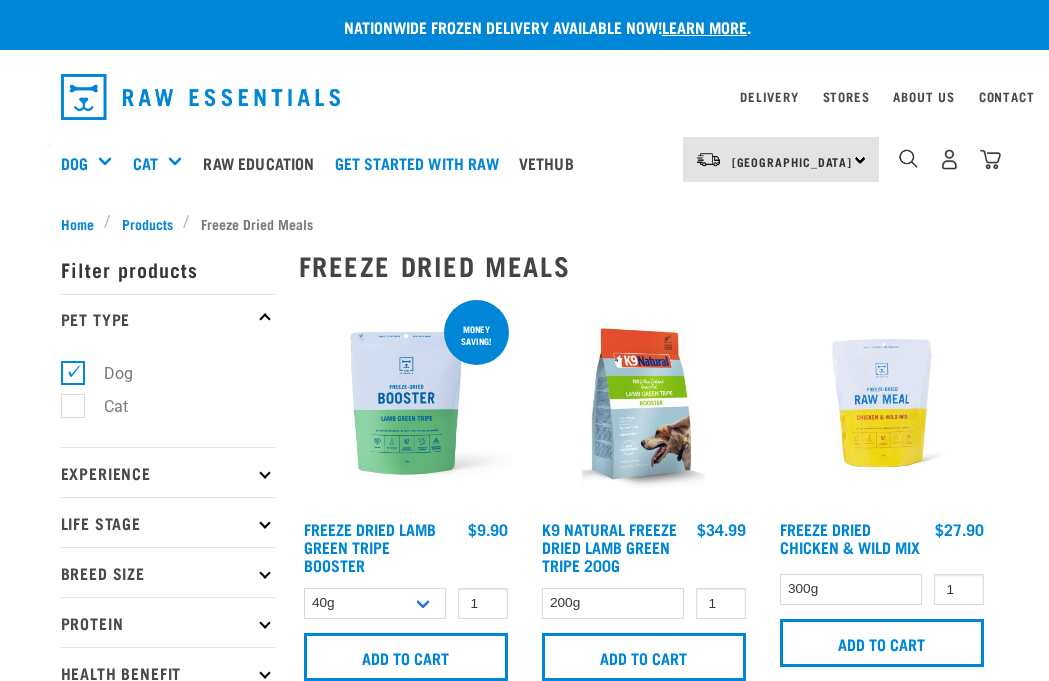 scroll, scrollTop: 3, scrollLeft: 0, axis: vertical 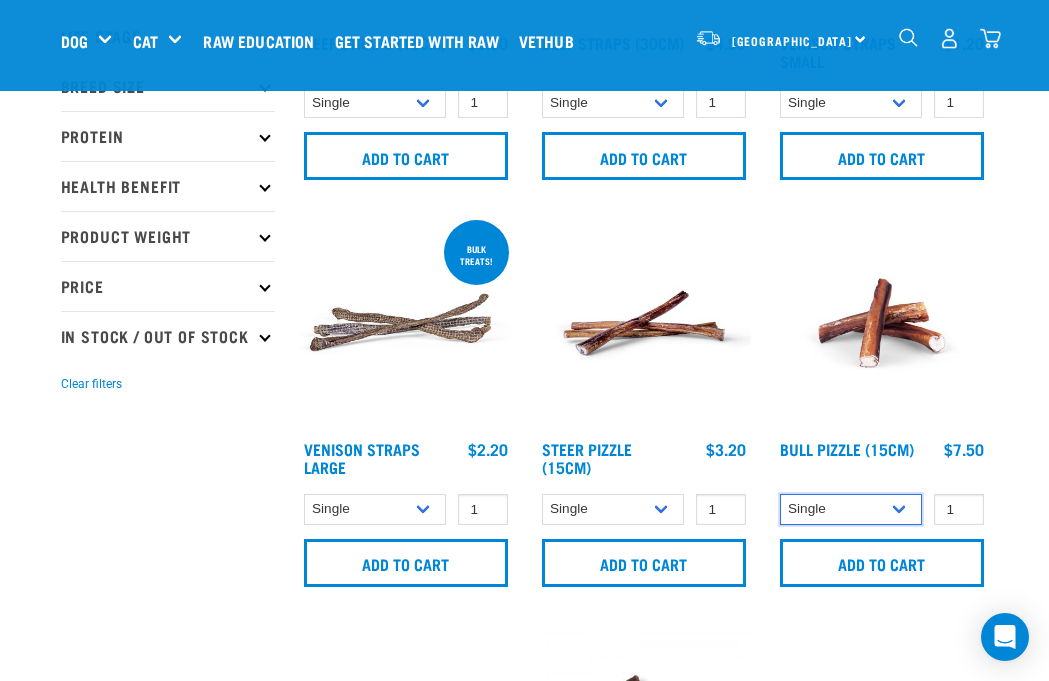 click on "Single
10 per pack" at bounding box center [851, 509] 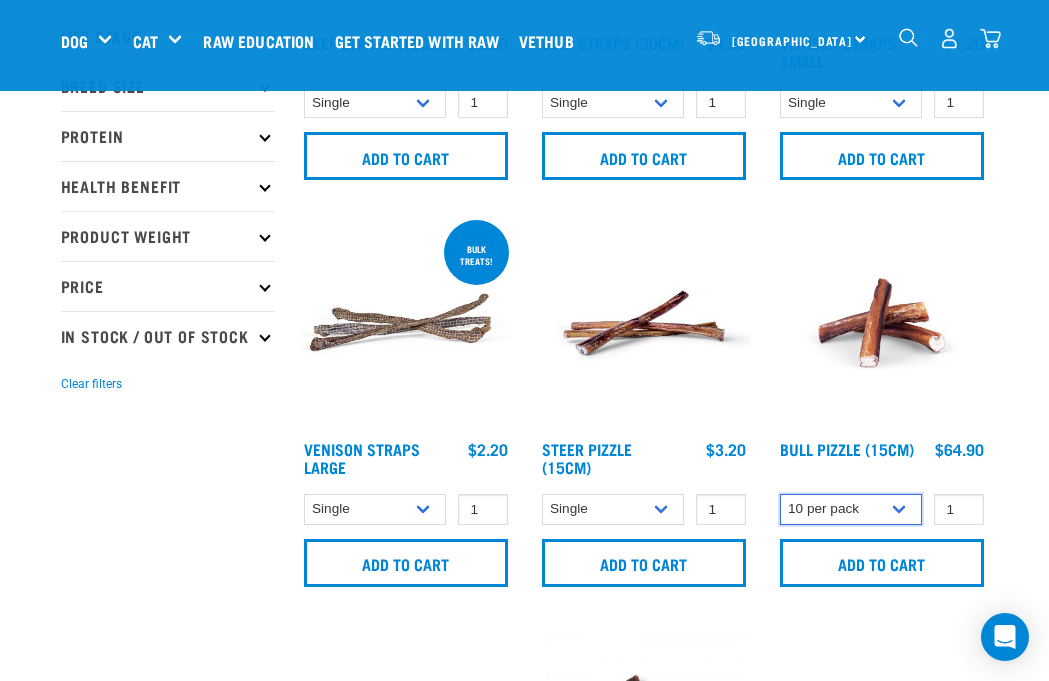 click on "Single
10 per pack" at bounding box center [851, 509] 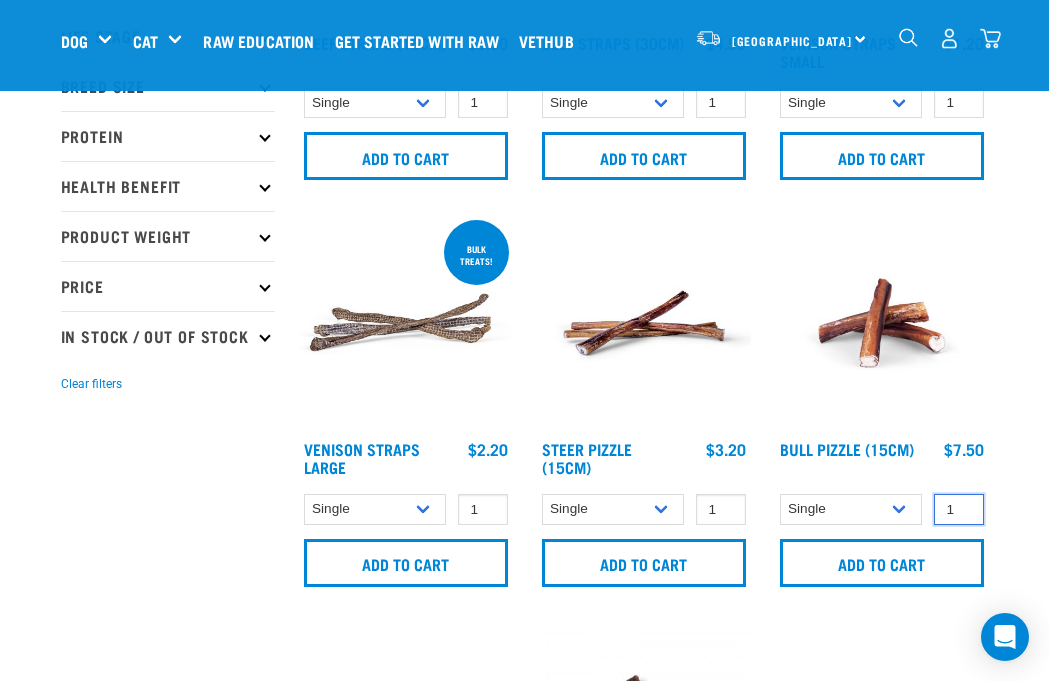 click on "1" at bounding box center [959, 509] 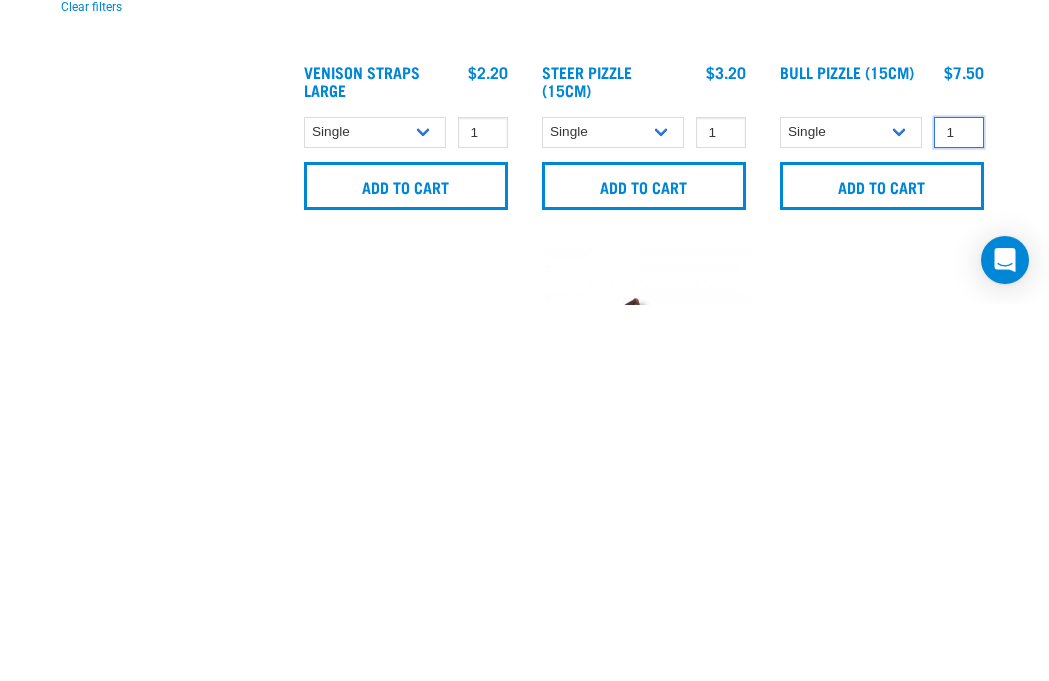 click on "1" at bounding box center [959, 509] 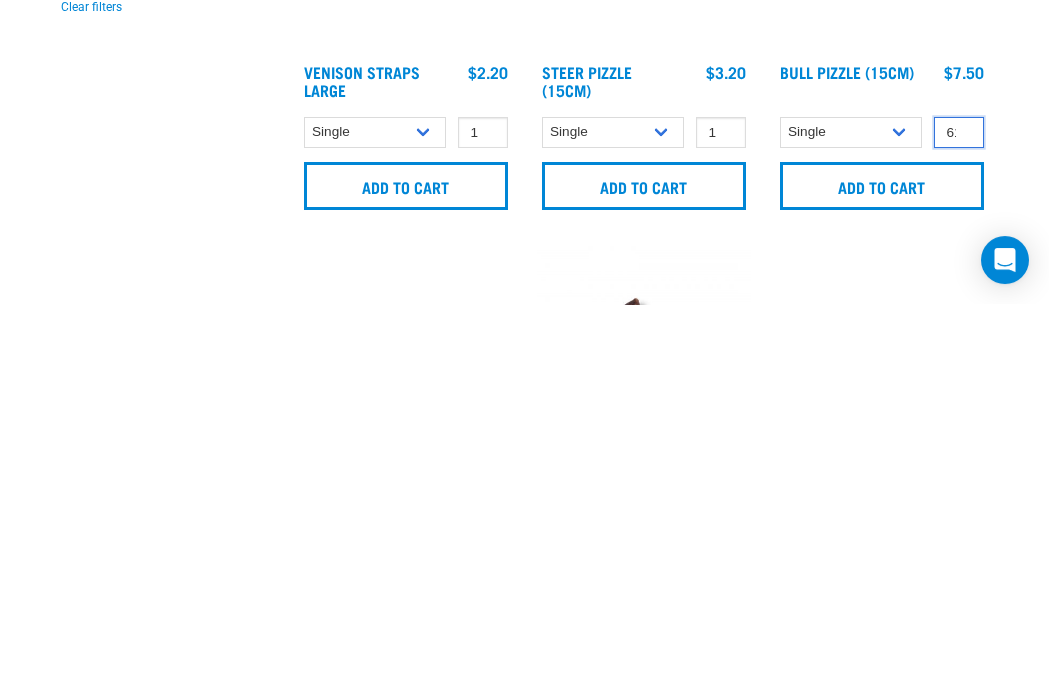 type on "1" 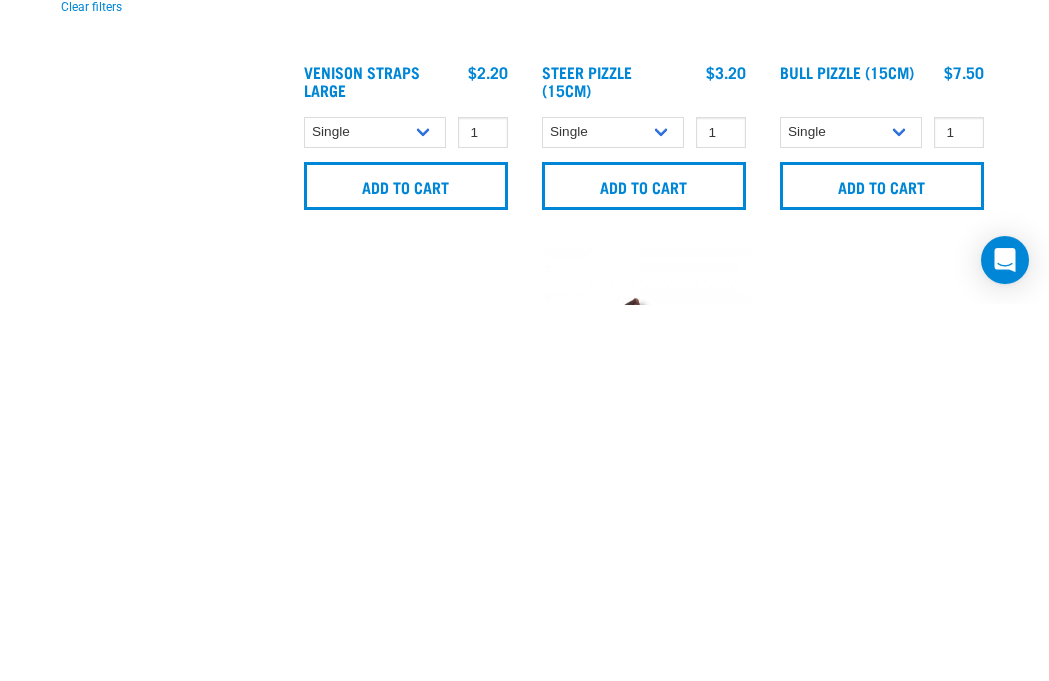 click on "Add to cart" at bounding box center [882, 563] 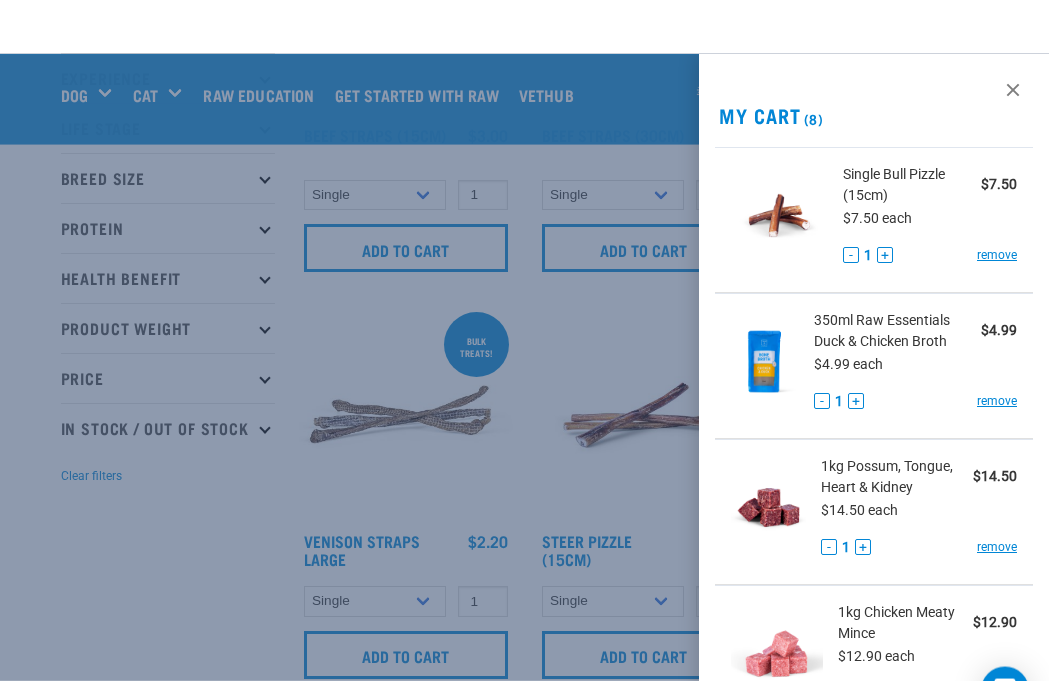 scroll, scrollTop: 243, scrollLeft: 0, axis: vertical 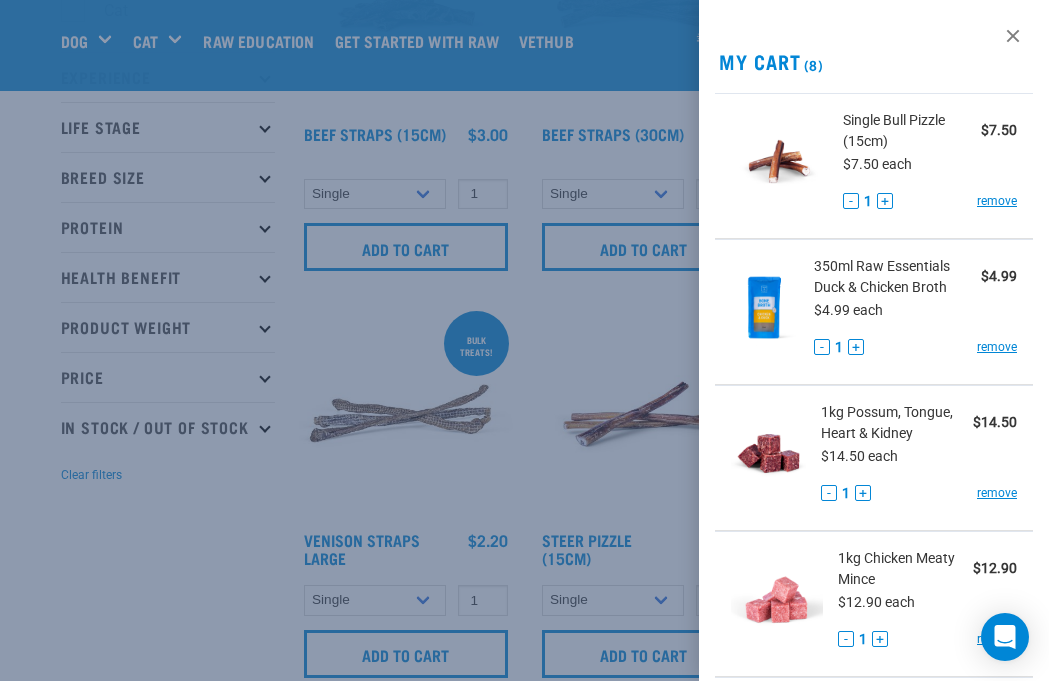 click on "-
1
+
remove" at bounding box center (930, 201) 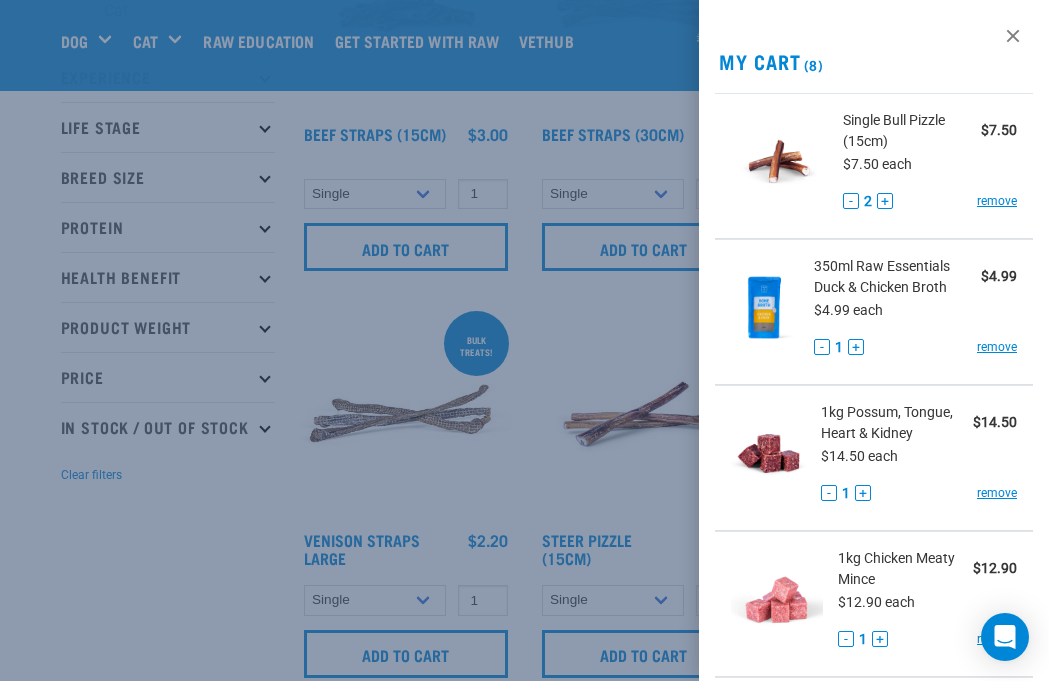 click on "+" at bounding box center (885, 201) 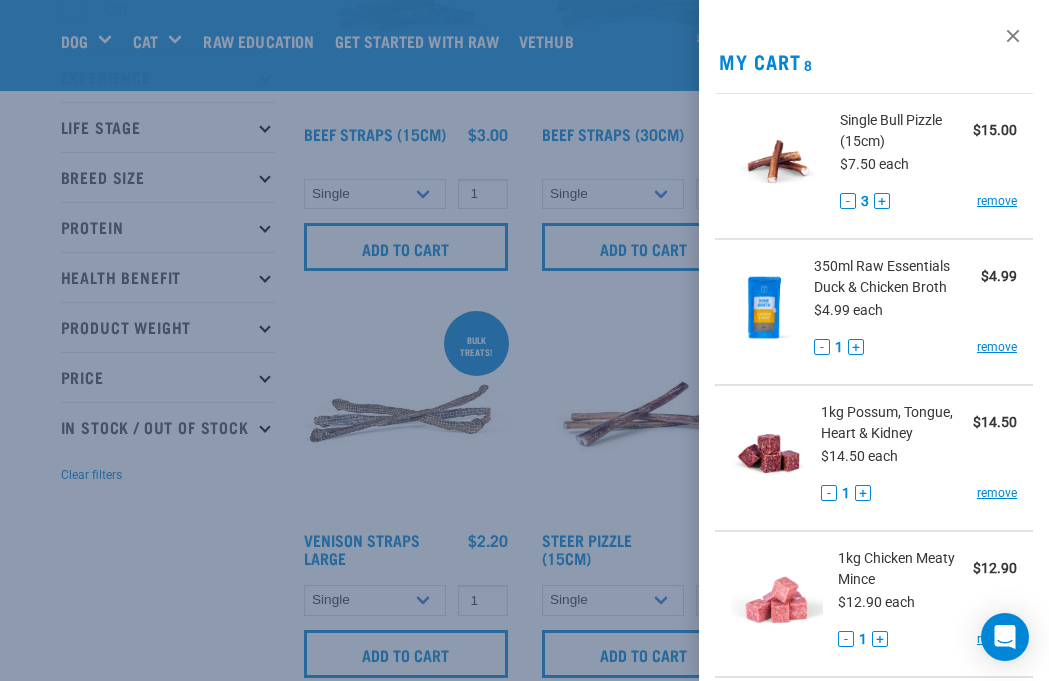 click on "+" at bounding box center (882, 201) 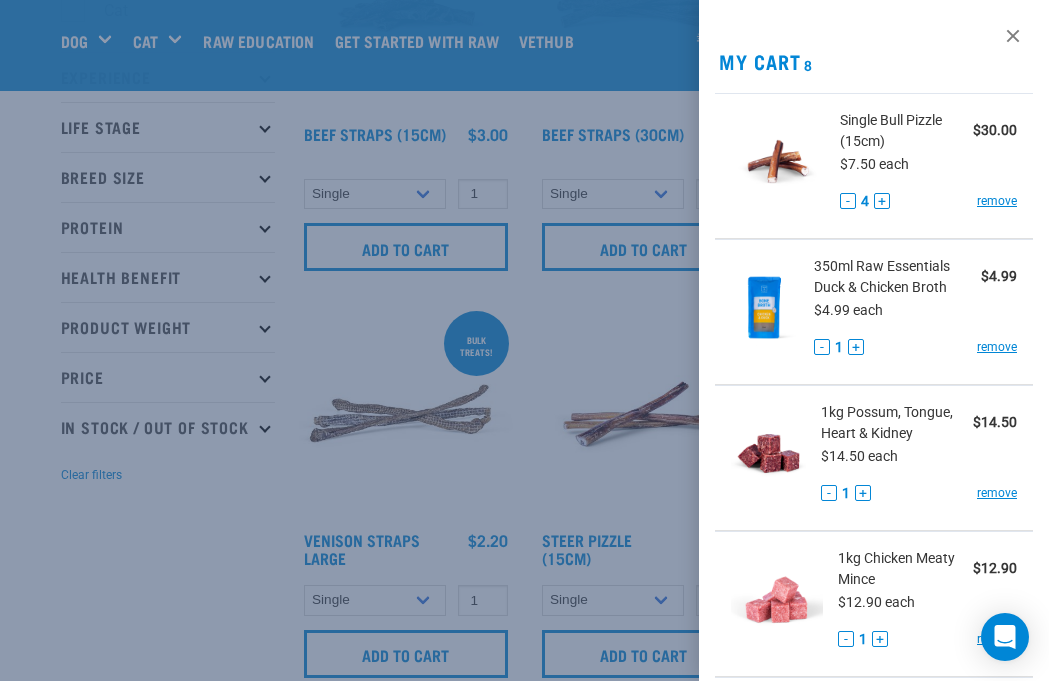click on "-" at bounding box center (848, 201) 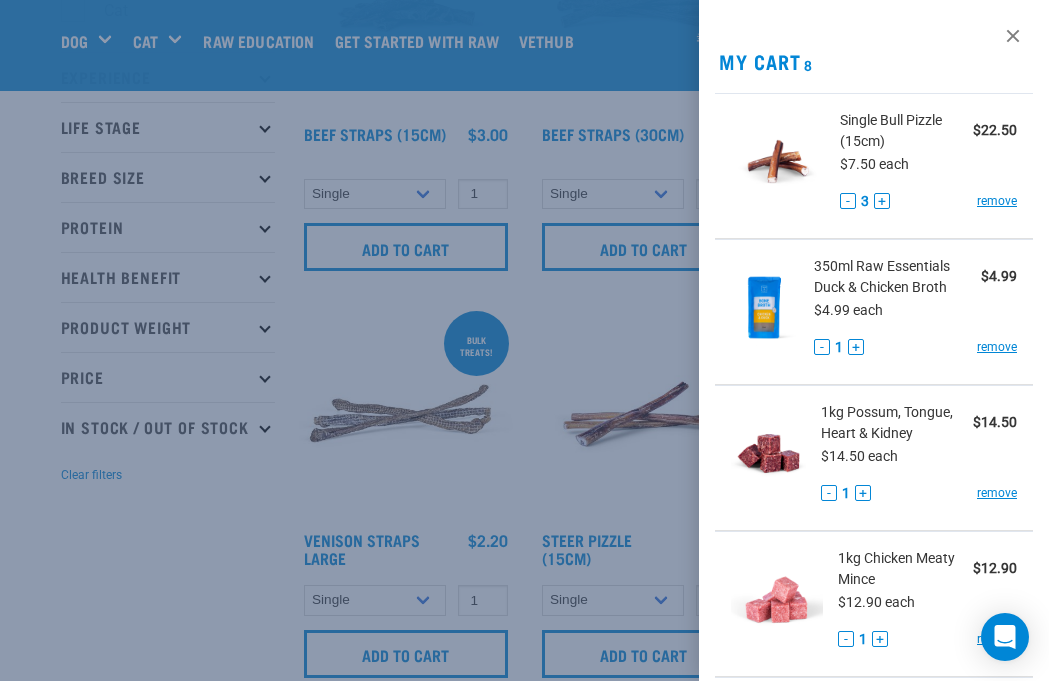 click at bounding box center [524, 340] 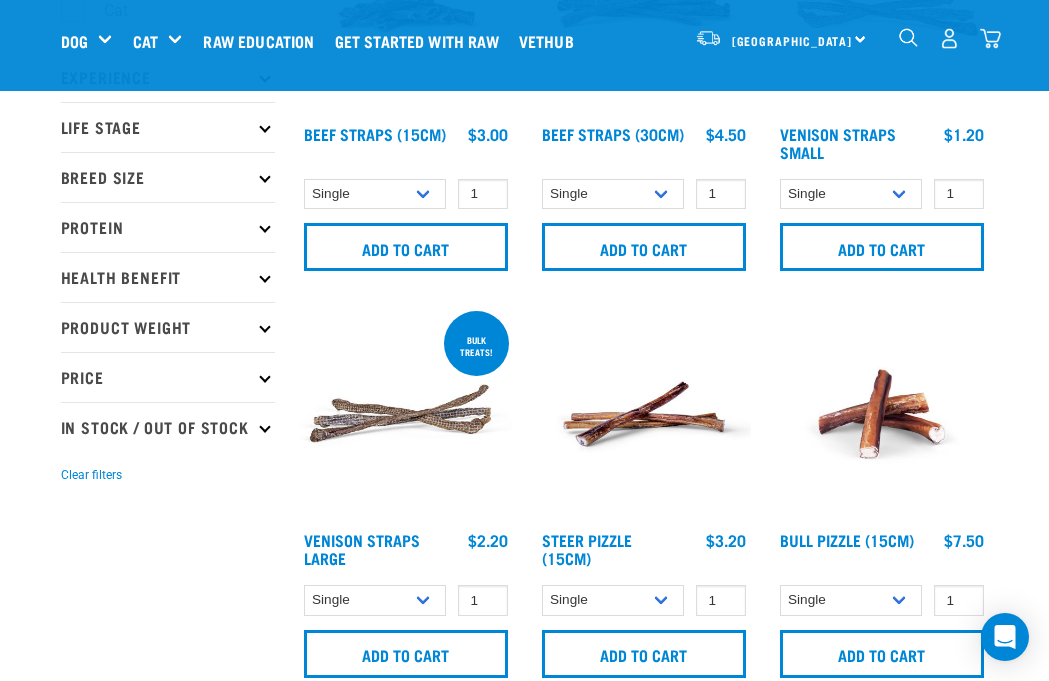 click on "Bulk Treats" at bounding box center (0, 0) 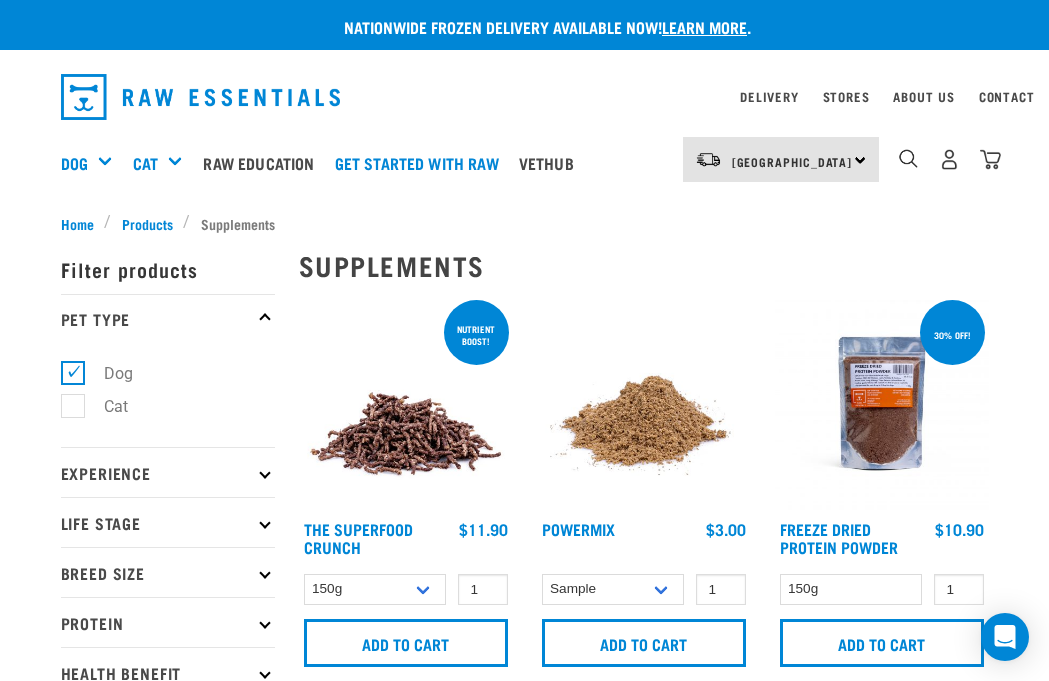scroll, scrollTop: 3, scrollLeft: 0, axis: vertical 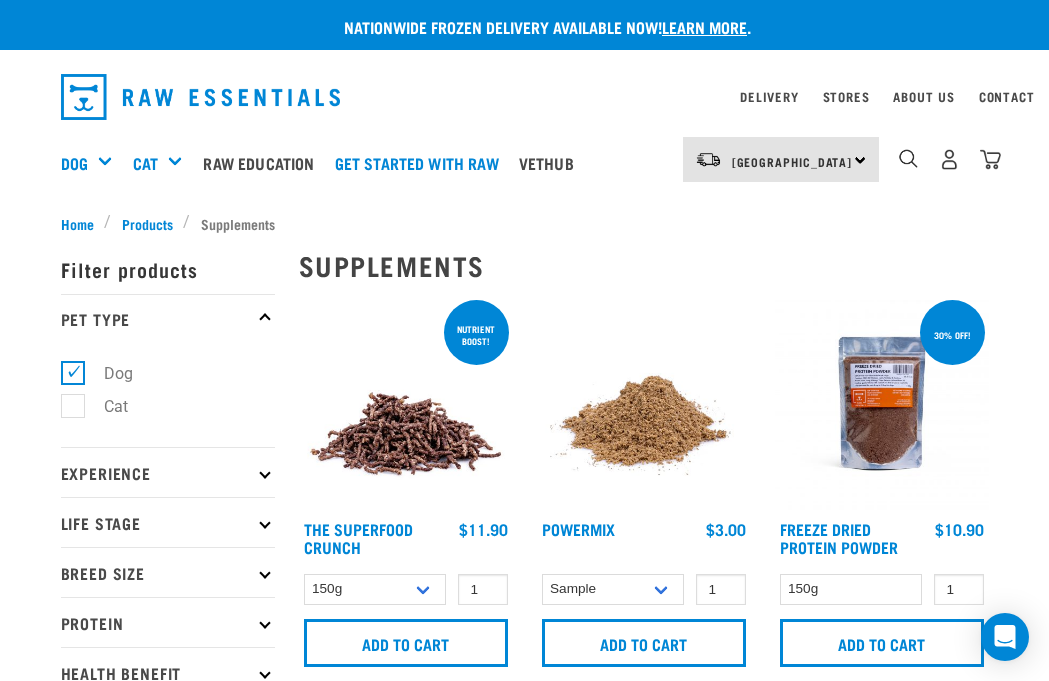 click at bounding box center [990, 159] 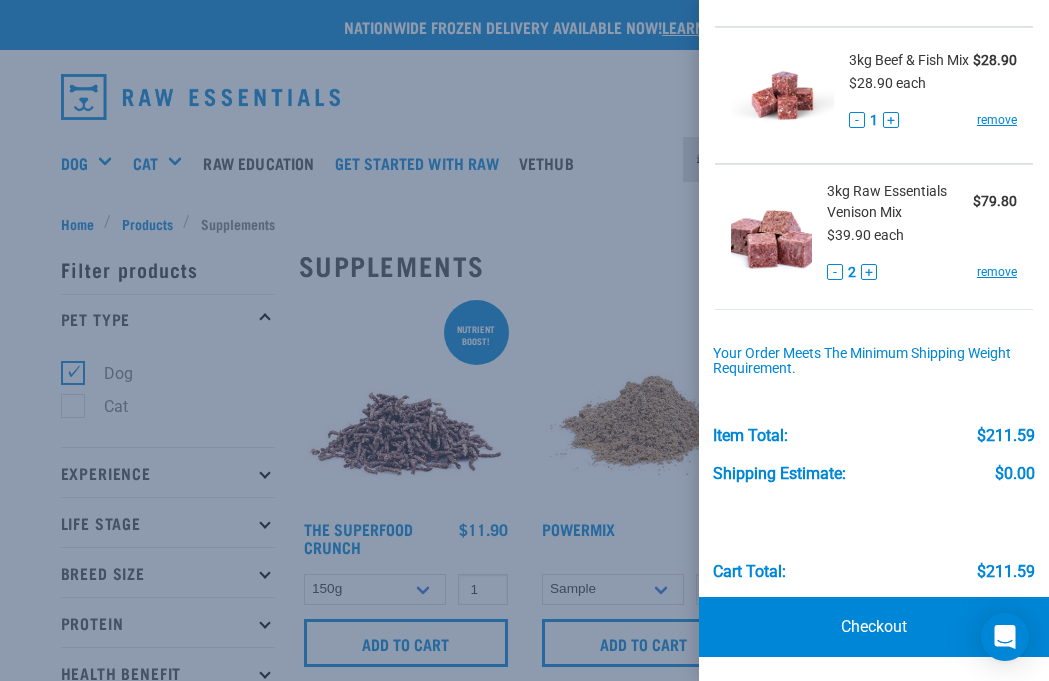 scroll, scrollTop: 949, scrollLeft: 0, axis: vertical 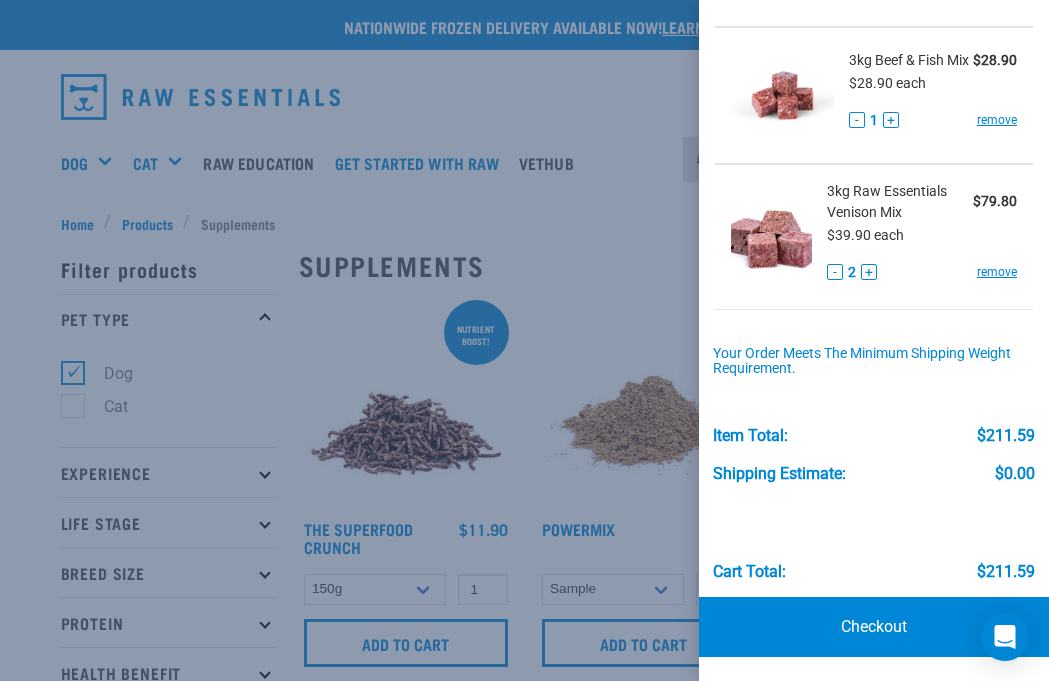 click on "Checkout" at bounding box center [874, 627] 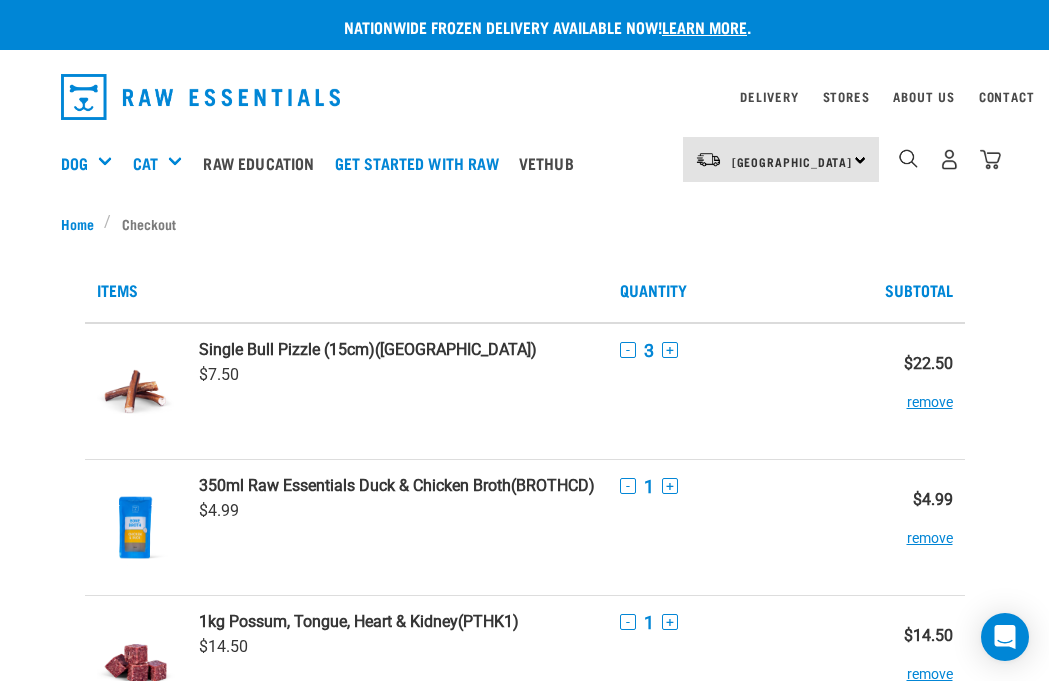 scroll, scrollTop: 3, scrollLeft: 0, axis: vertical 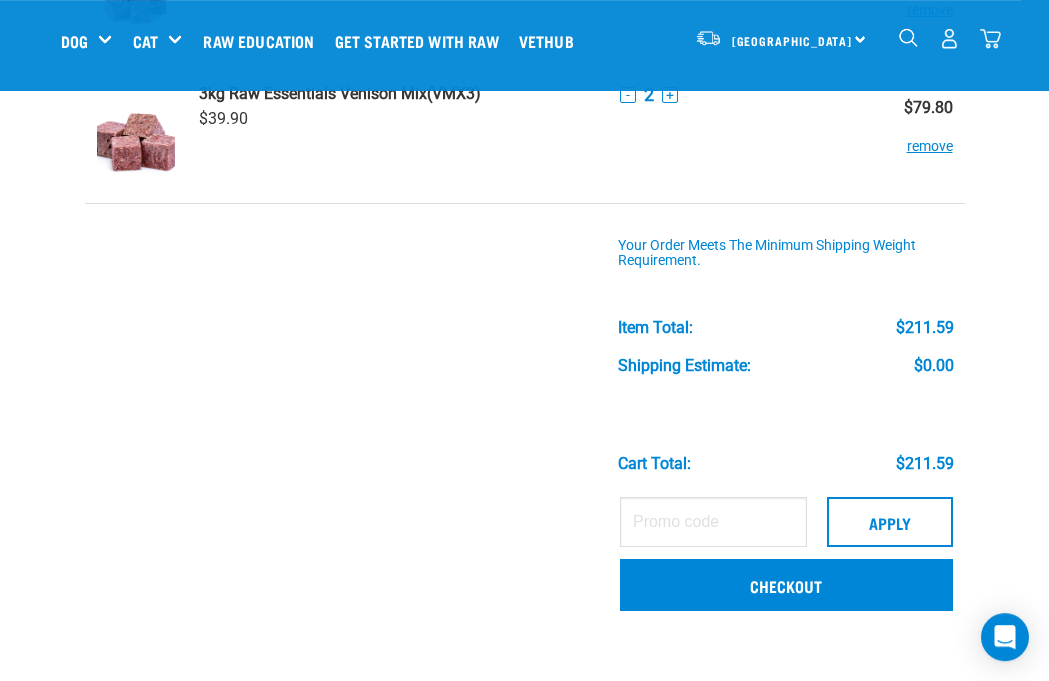 click on "Checkout" at bounding box center (786, 585) 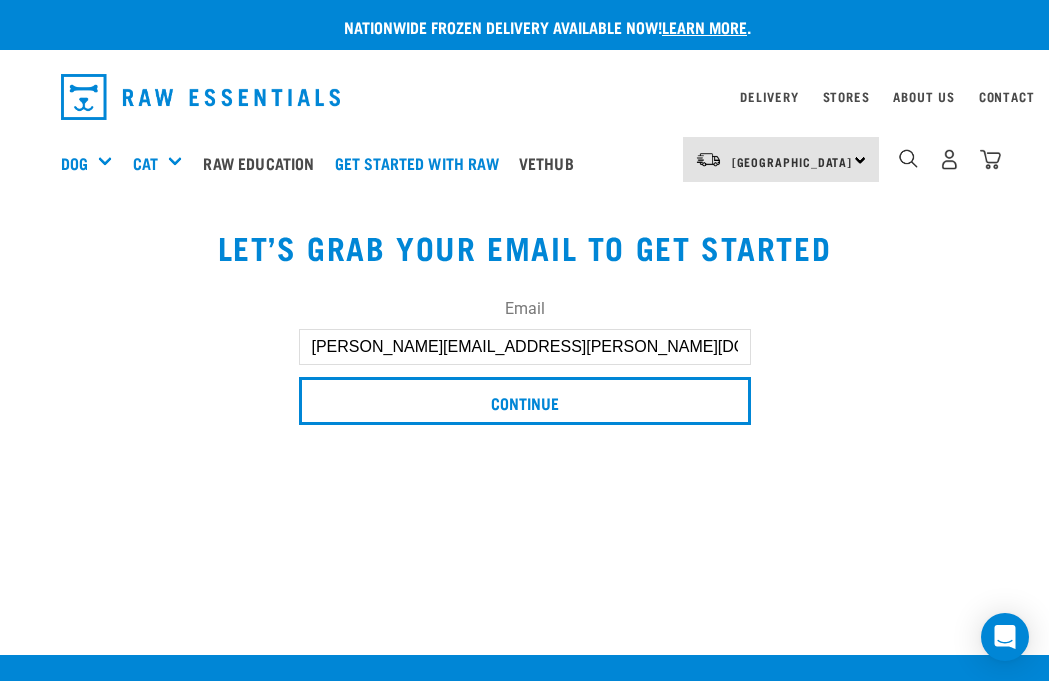 scroll, scrollTop: 2, scrollLeft: 0, axis: vertical 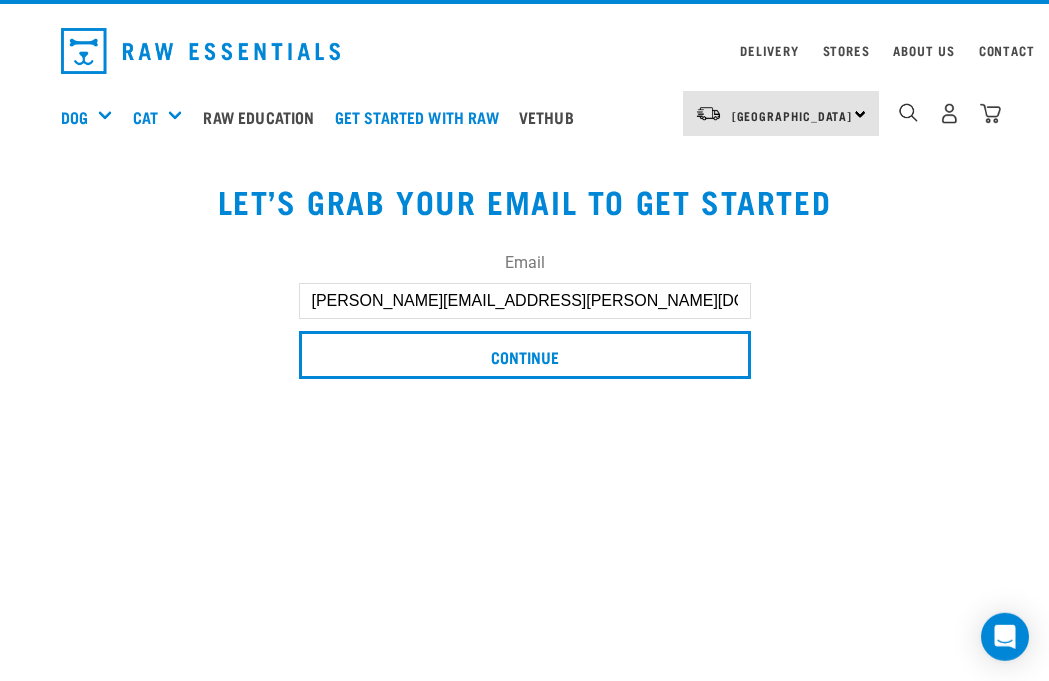 click on "Continue" at bounding box center [525, 355] 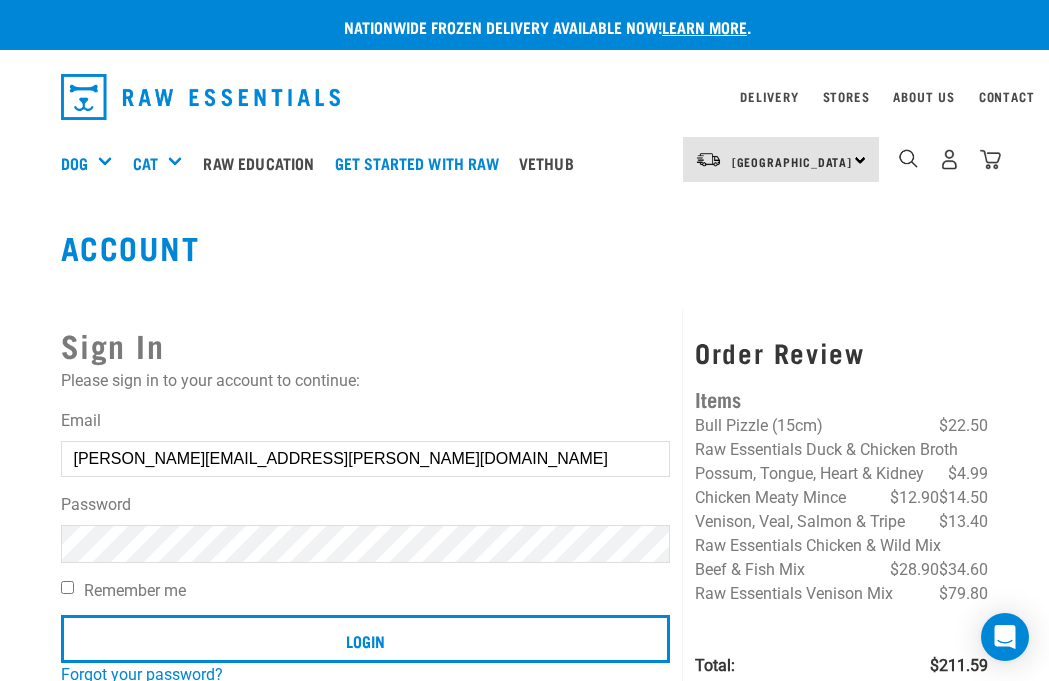 scroll, scrollTop: 3, scrollLeft: 0, axis: vertical 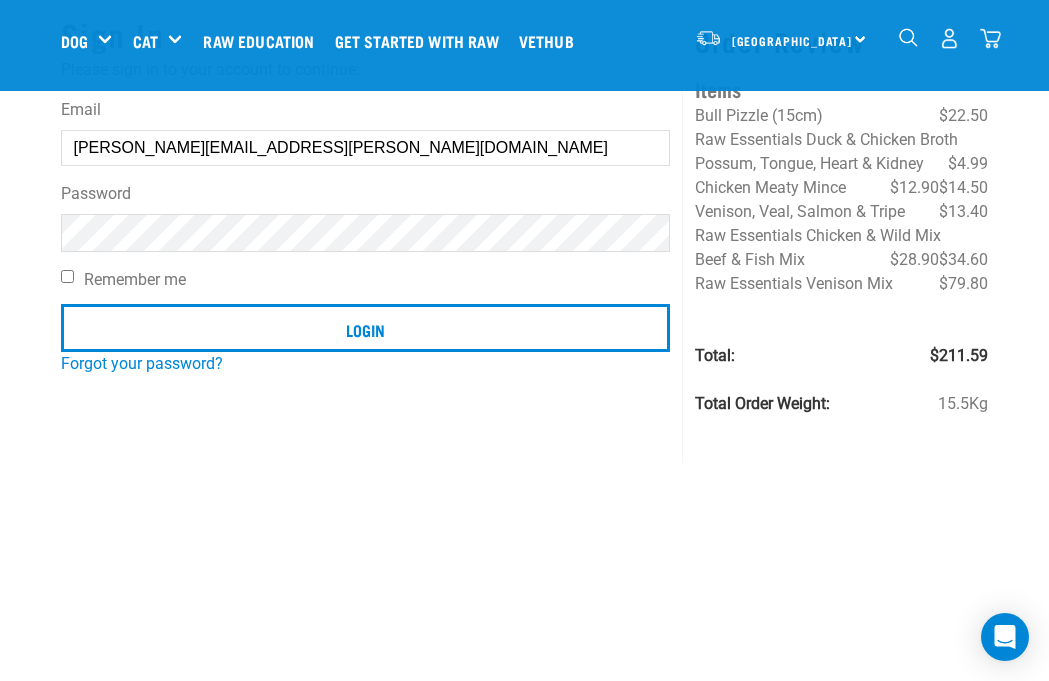click on "Login" at bounding box center [366, 328] 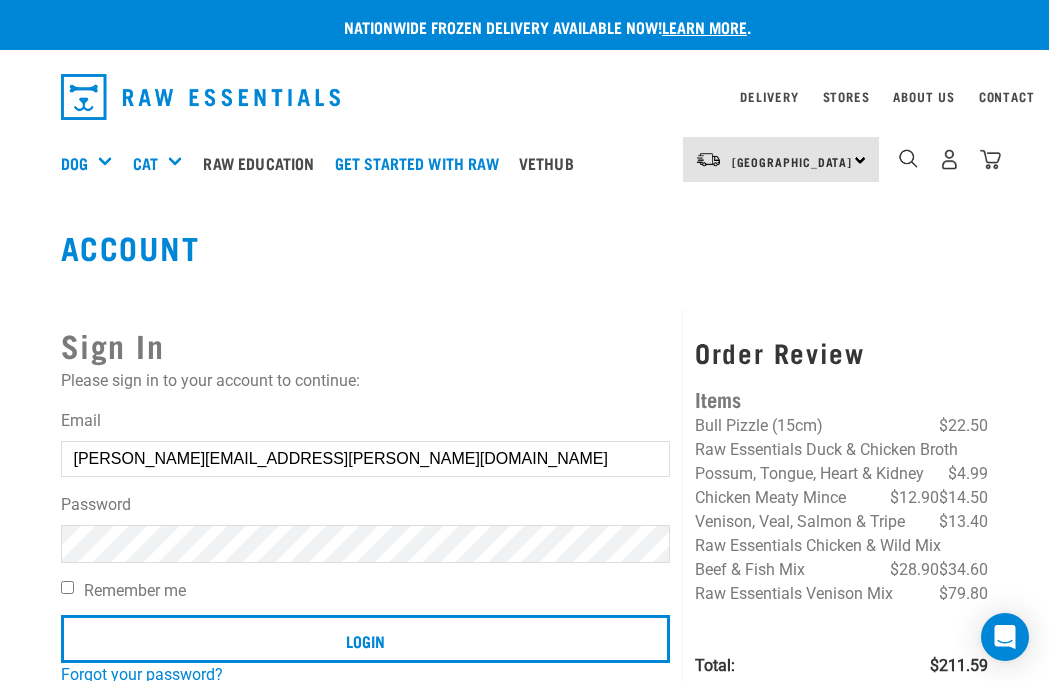 scroll, scrollTop: 3, scrollLeft: 0, axis: vertical 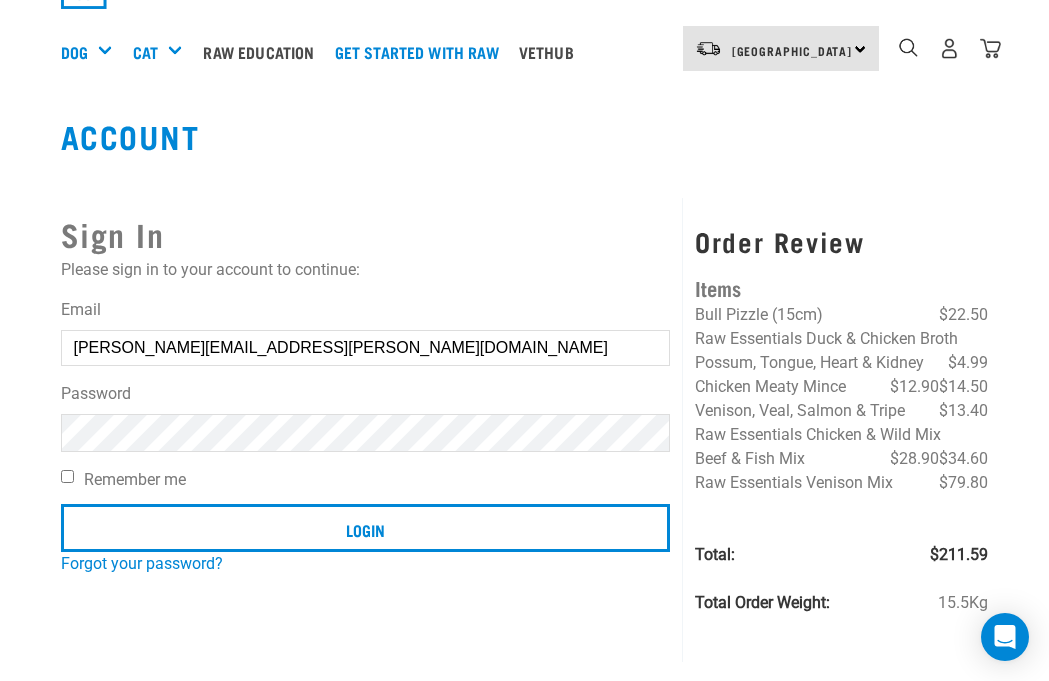 click on "Invalid username or password." at bounding box center (0, 340) 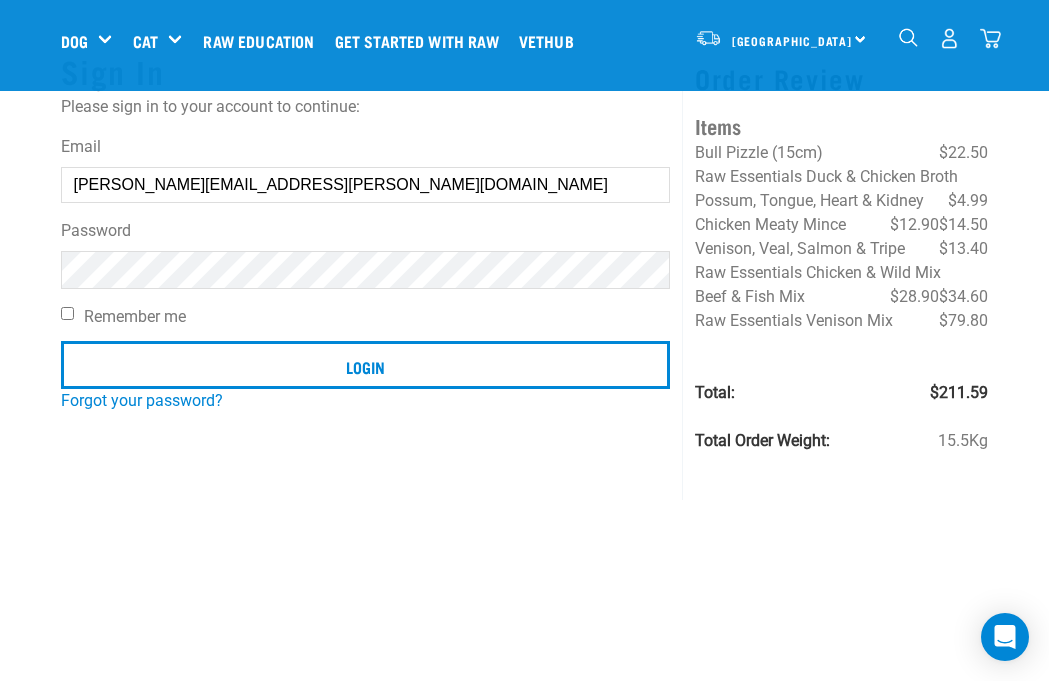 click on "Invalid username or password." at bounding box center (0, 340) 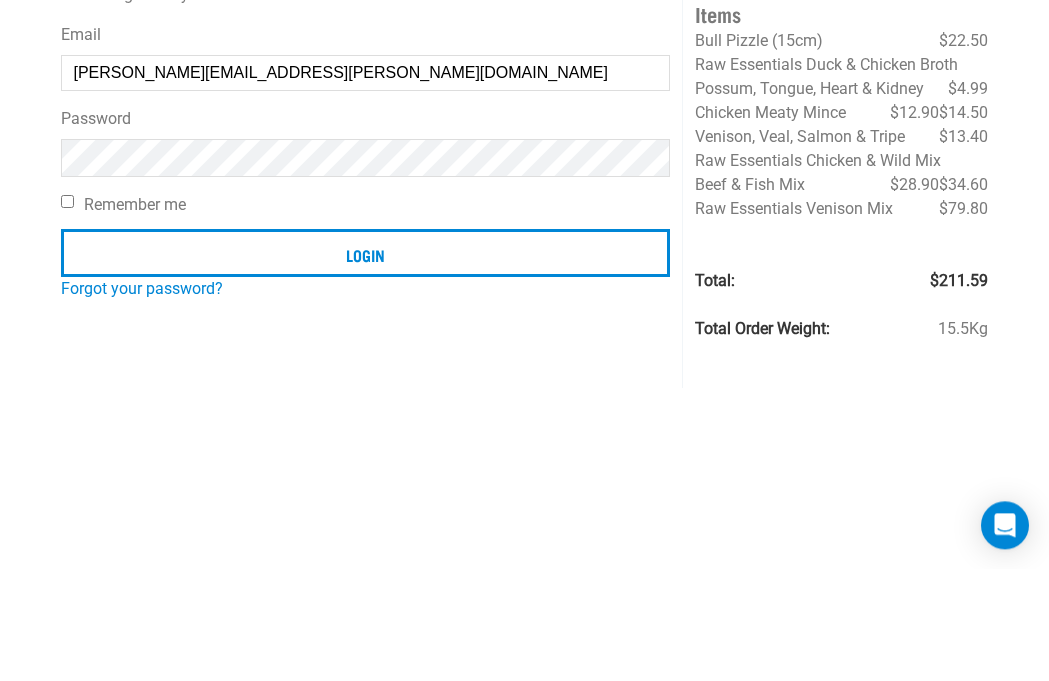 click on "Login" at bounding box center (366, 365) 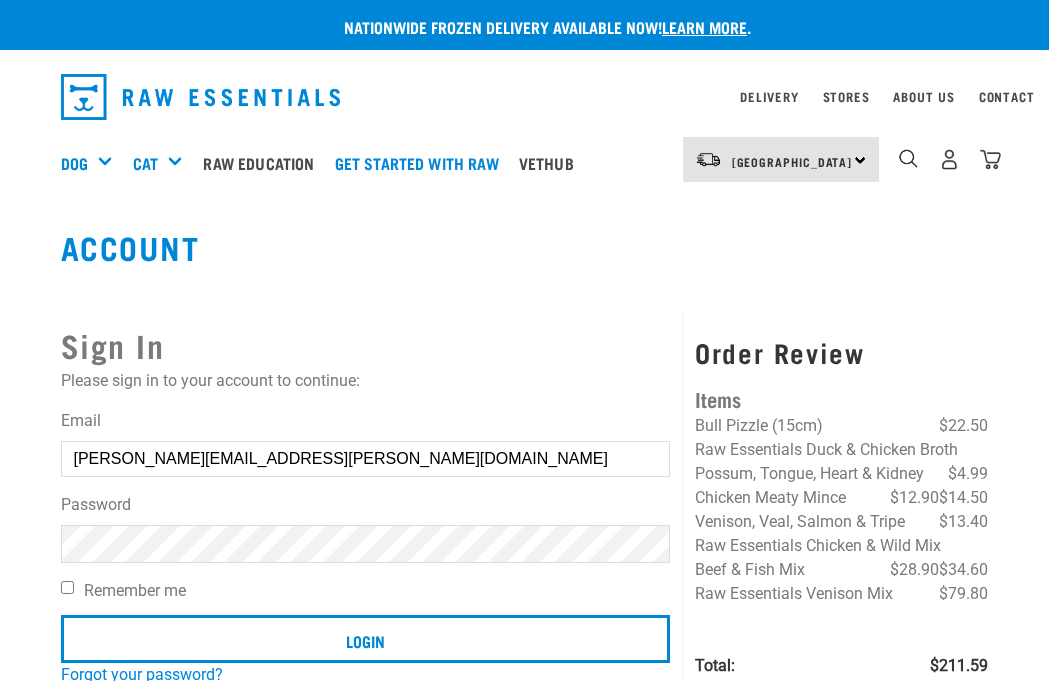 scroll, scrollTop: 2, scrollLeft: 0, axis: vertical 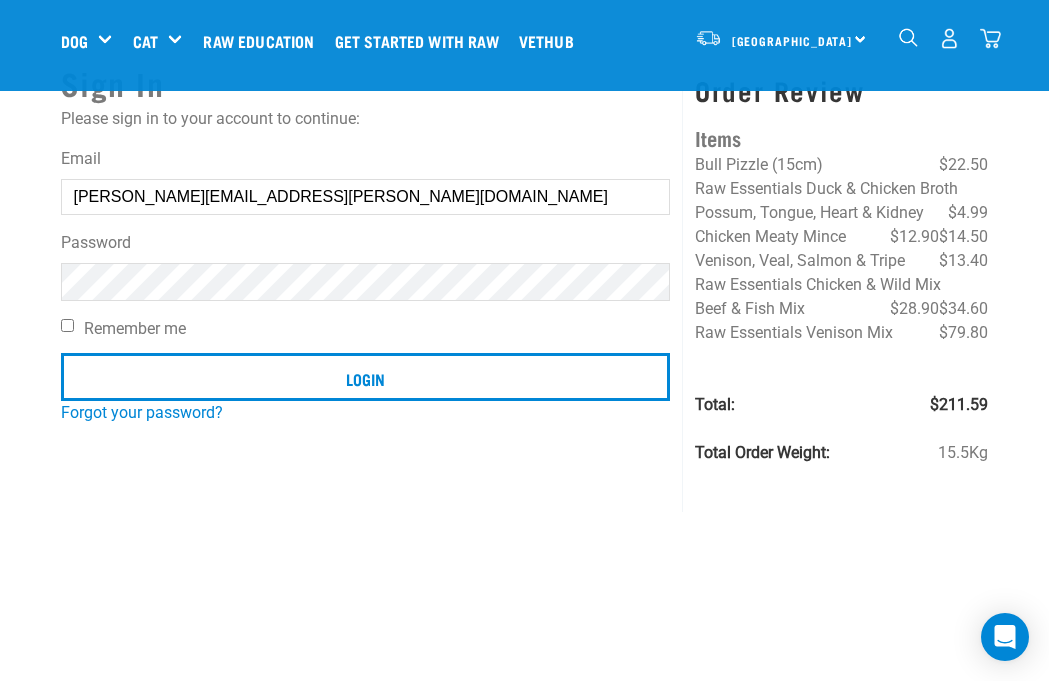 click on "Invalid username or password." at bounding box center [0, 340] 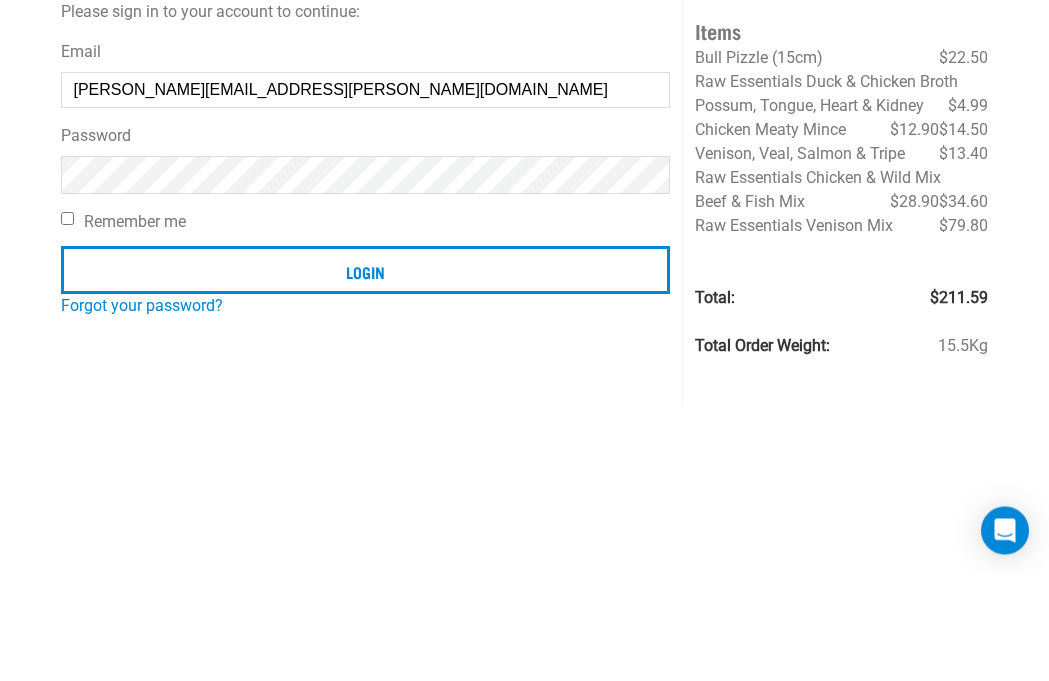 click on "Login" at bounding box center (366, 377) 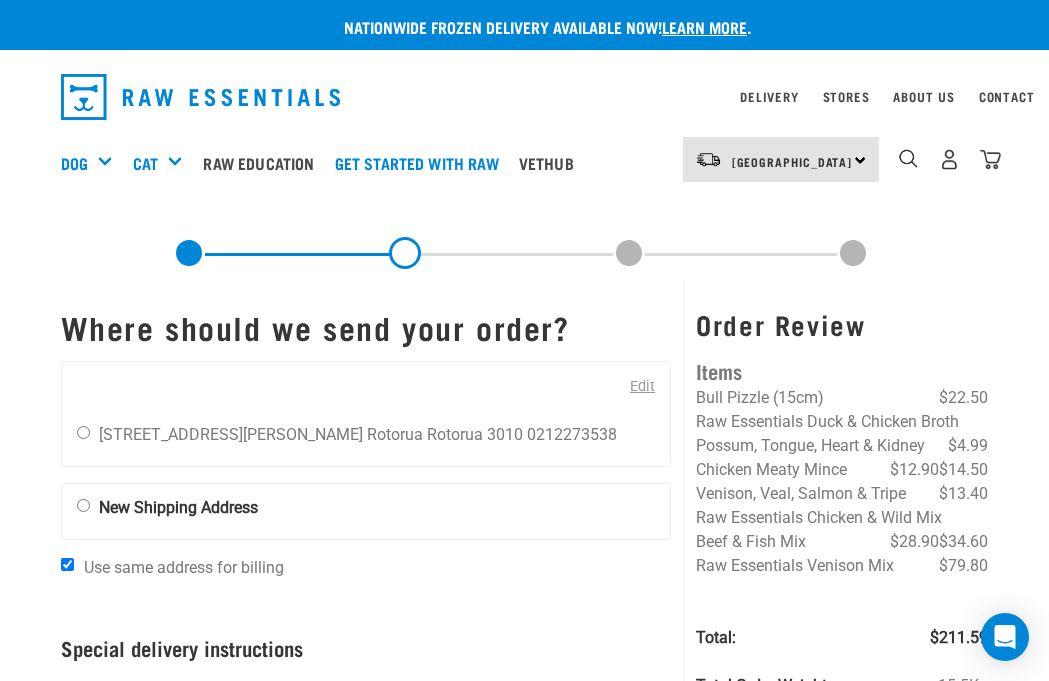 scroll, scrollTop: 2, scrollLeft: 0, axis: vertical 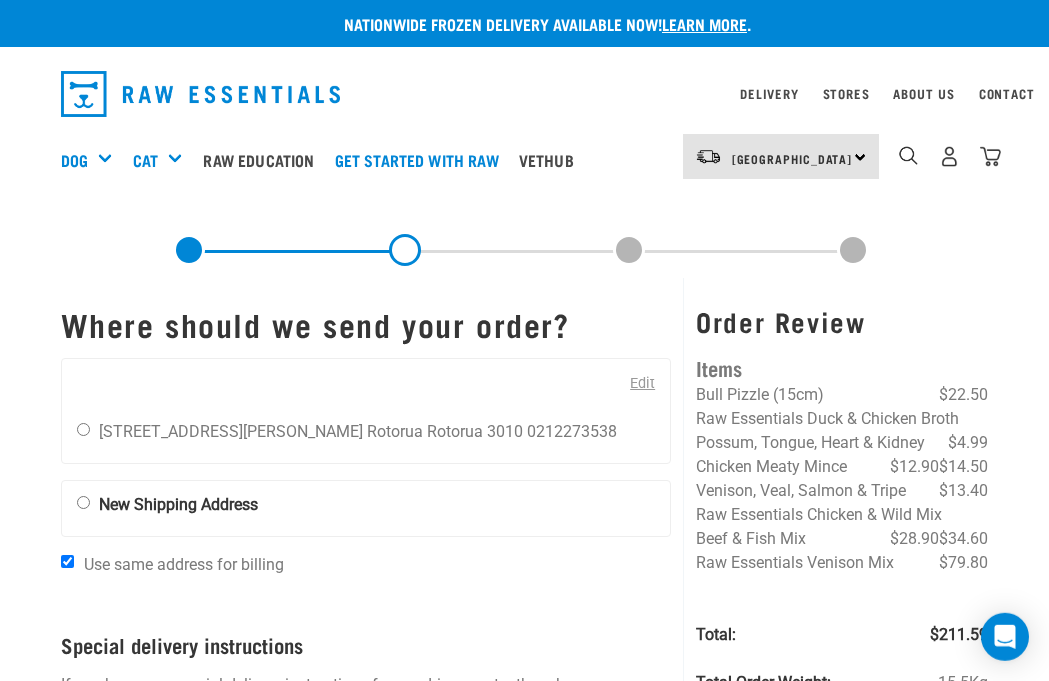 click at bounding box center [83, 429] 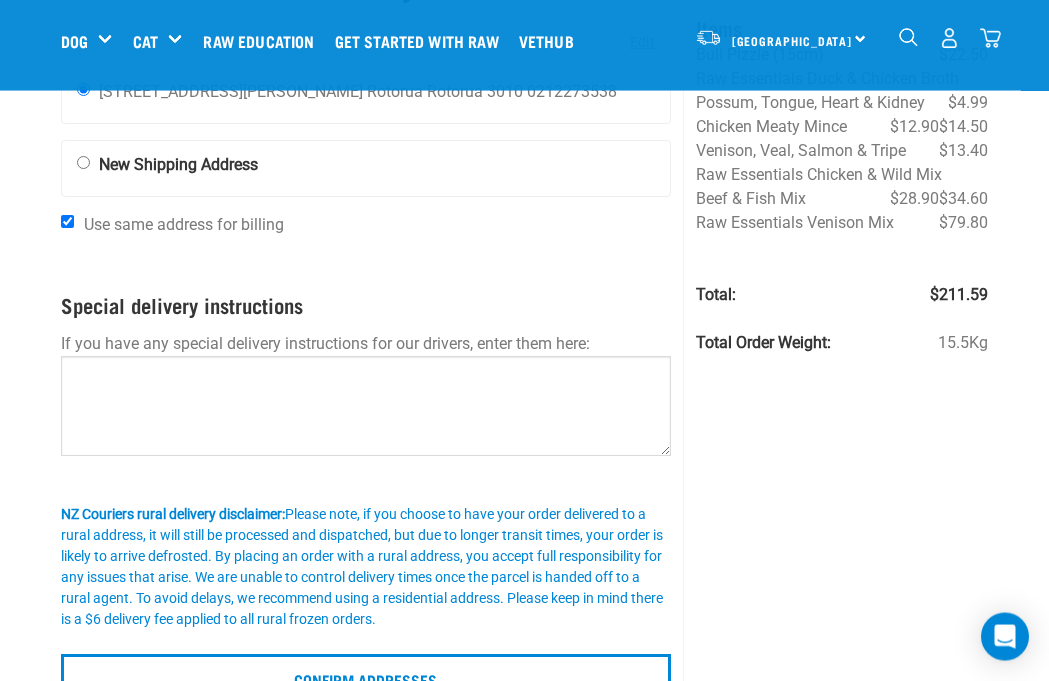 scroll, scrollTop: 192, scrollLeft: 0, axis: vertical 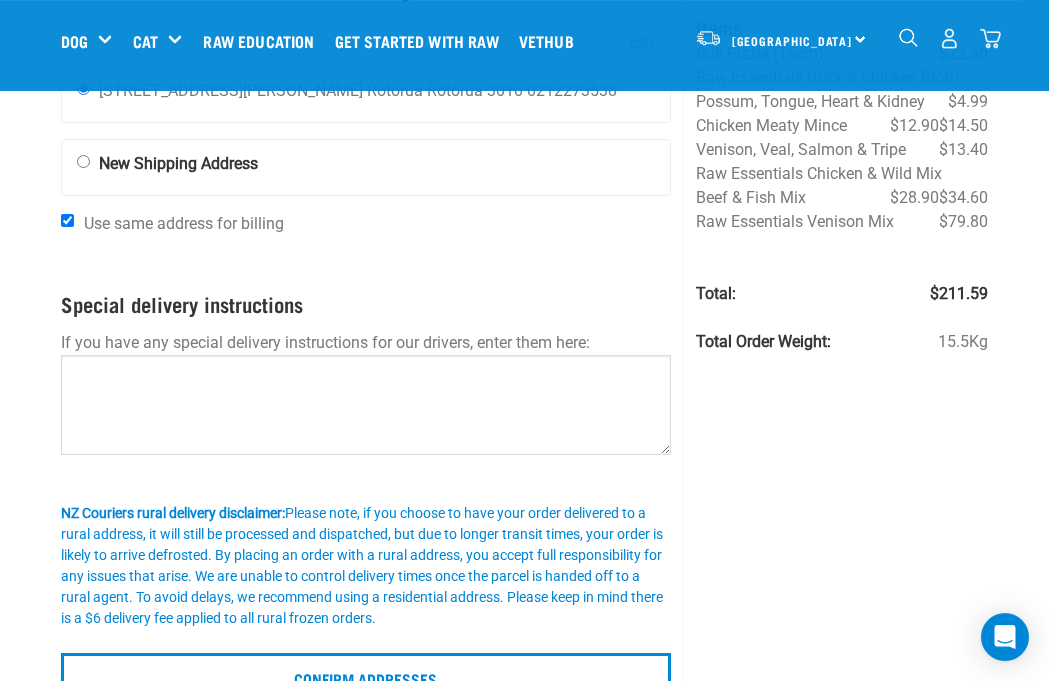 click on "Confirm addresses" at bounding box center (366, 677) 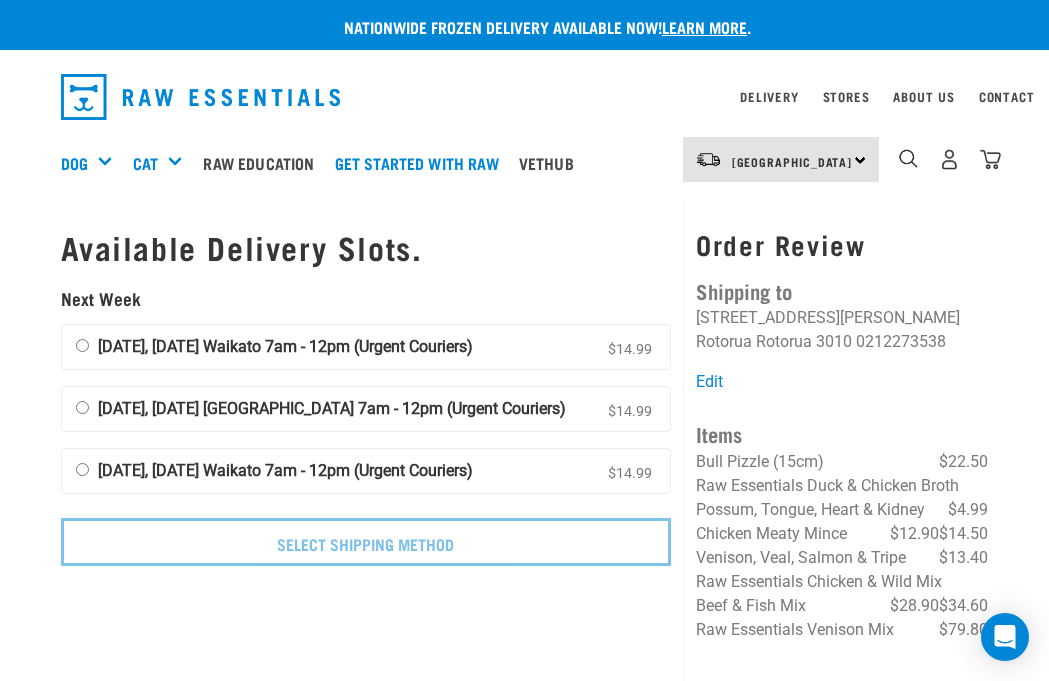 scroll, scrollTop: 3, scrollLeft: 0, axis: vertical 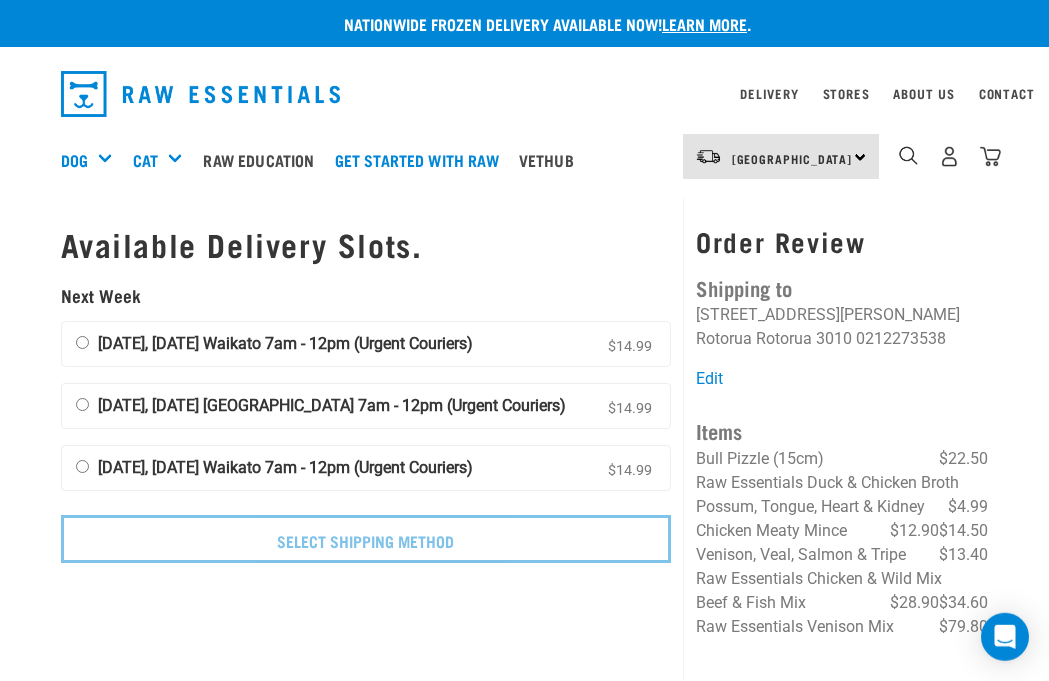 click on "[DATE], [DATE]  Waikato 7am - 12pm (Urgent Couriers) $14.99" at bounding box center (82, 342) 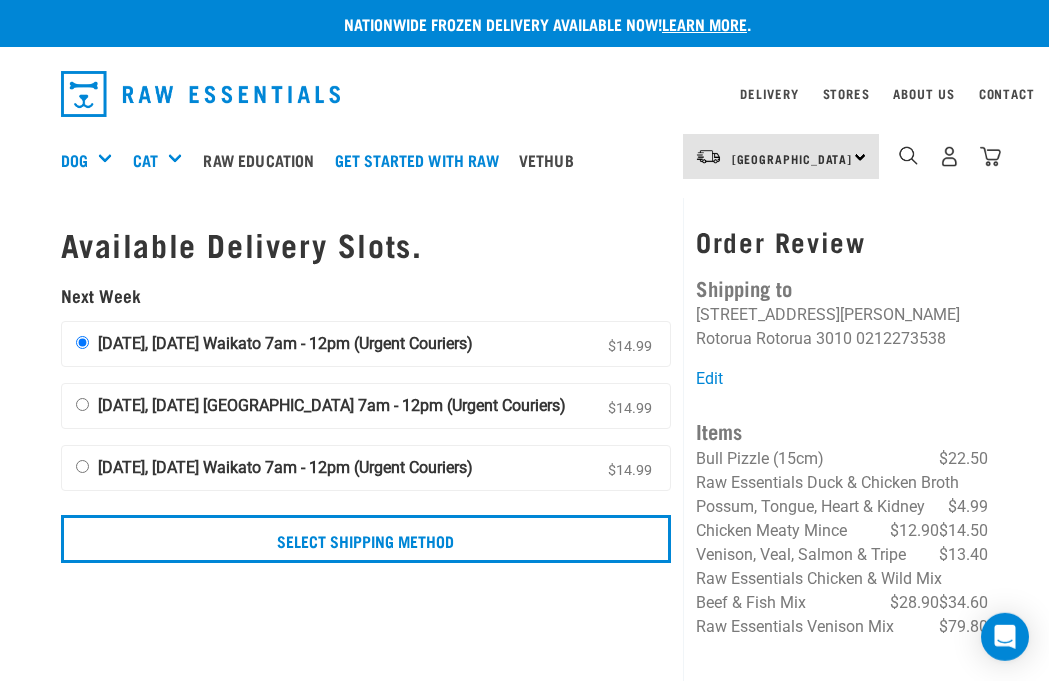 click on "Select Shipping Method" at bounding box center (366, 539) 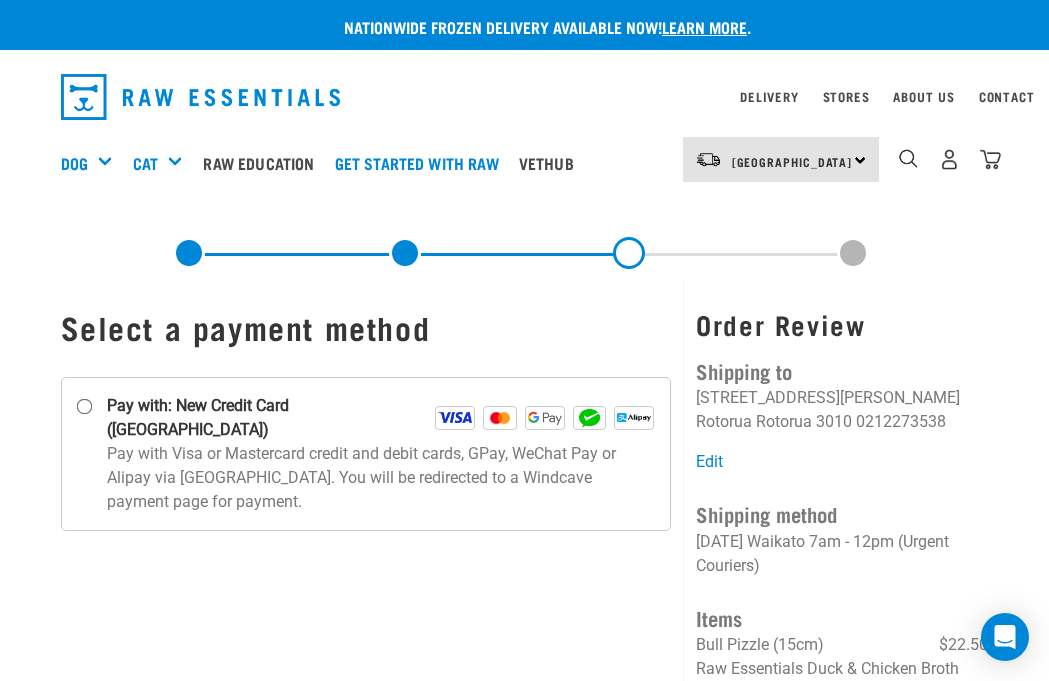 scroll, scrollTop: 3, scrollLeft: 0, axis: vertical 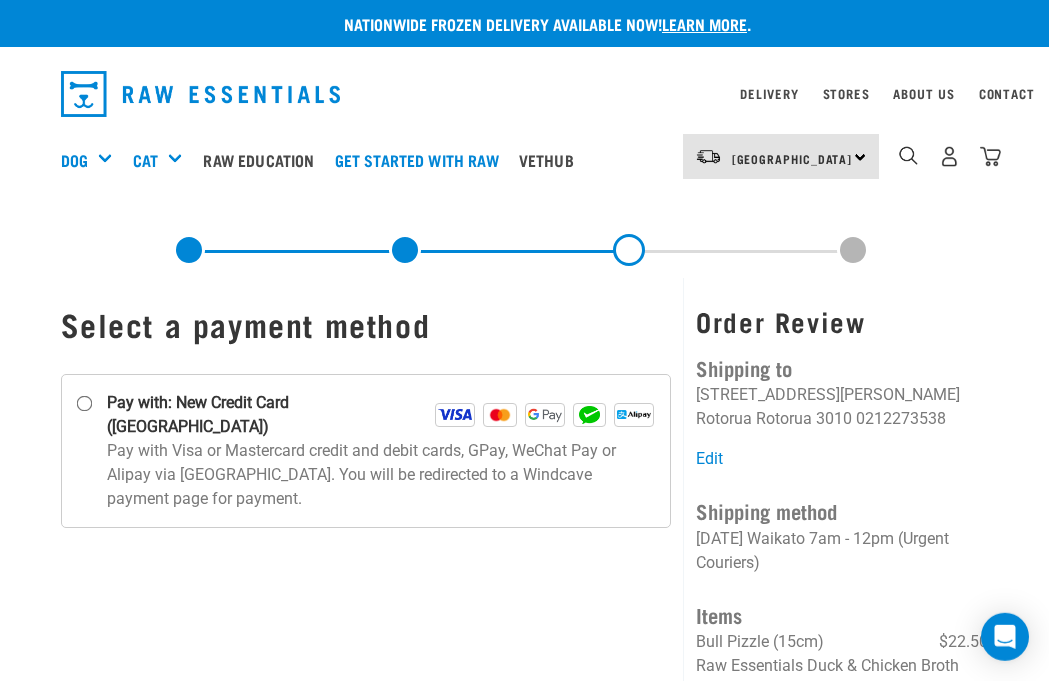 click on "Pay with: New Credit Card ([GEOGRAPHIC_DATA])" at bounding box center (366, 451) 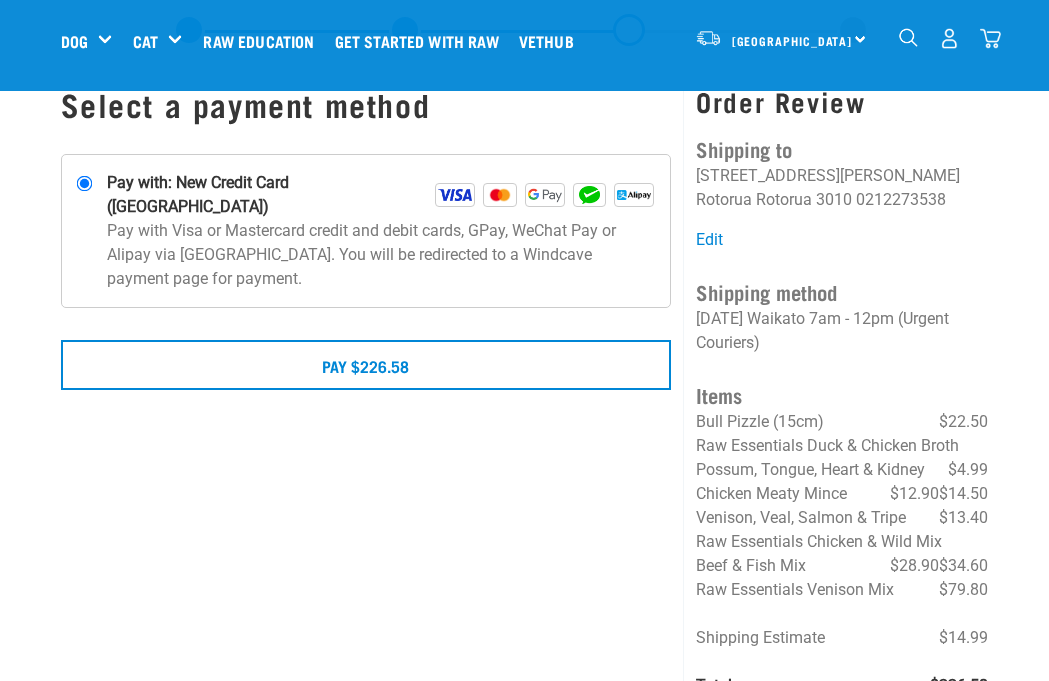 scroll, scrollTop: 0, scrollLeft: 0, axis: both 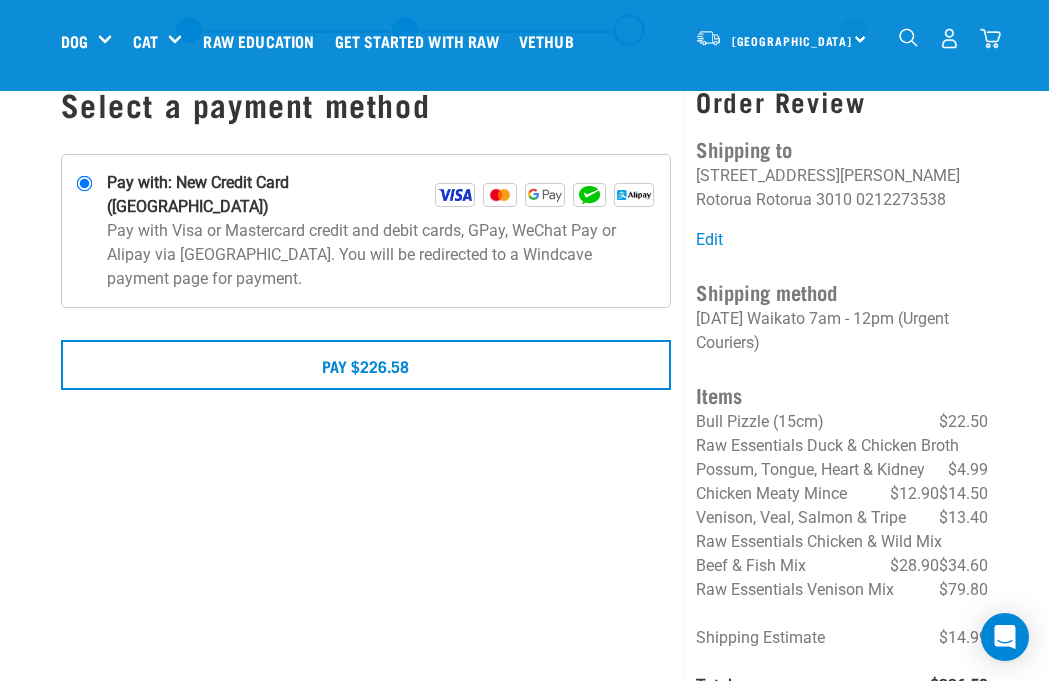click on "Pay $226.58" at bounding box center [366, 365] 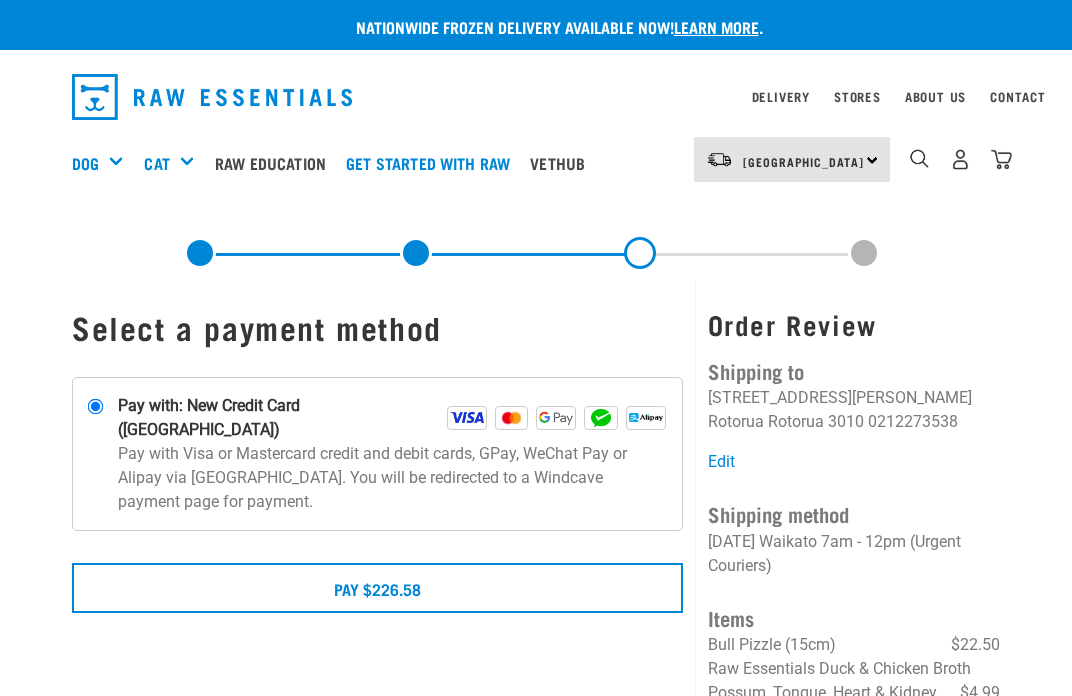 scroll, scrollTop: 5, scrollLeft: 0, axis: vertical 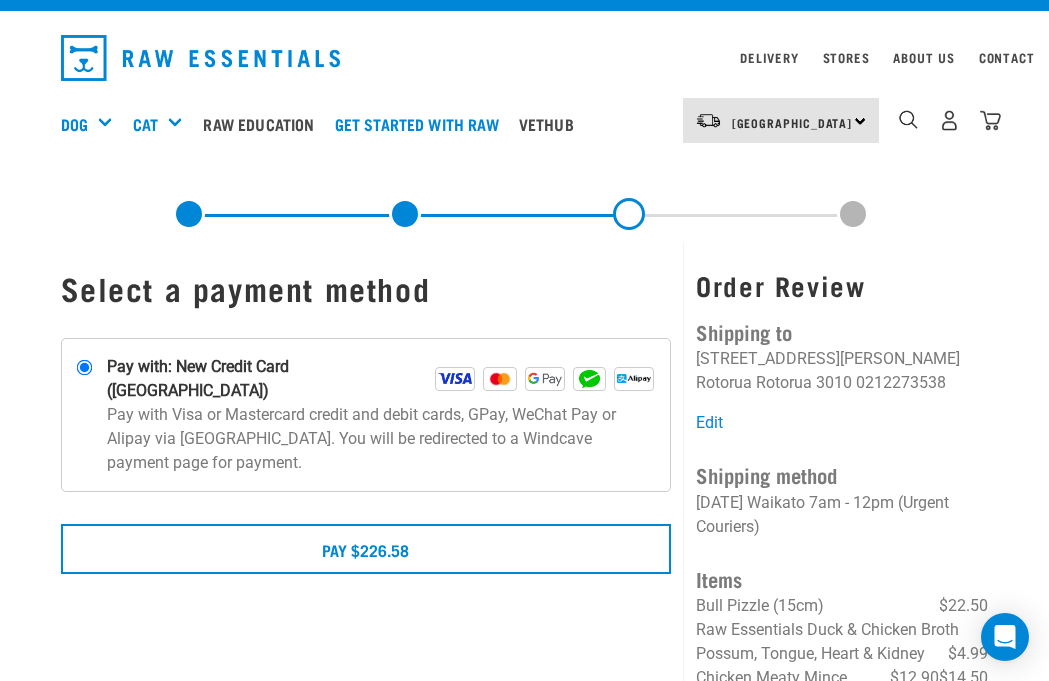 click on "Pay $226.58" at bounding box center [366, 549] 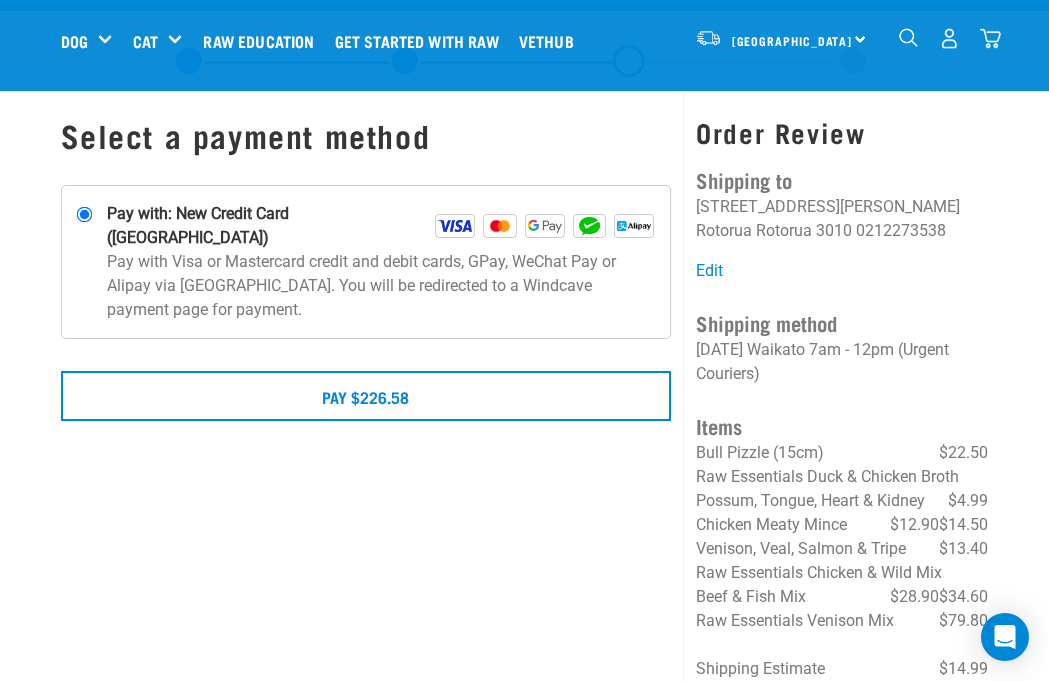 scroll, scrollTop: 104, scrollLeft: 0, axis: vertical 